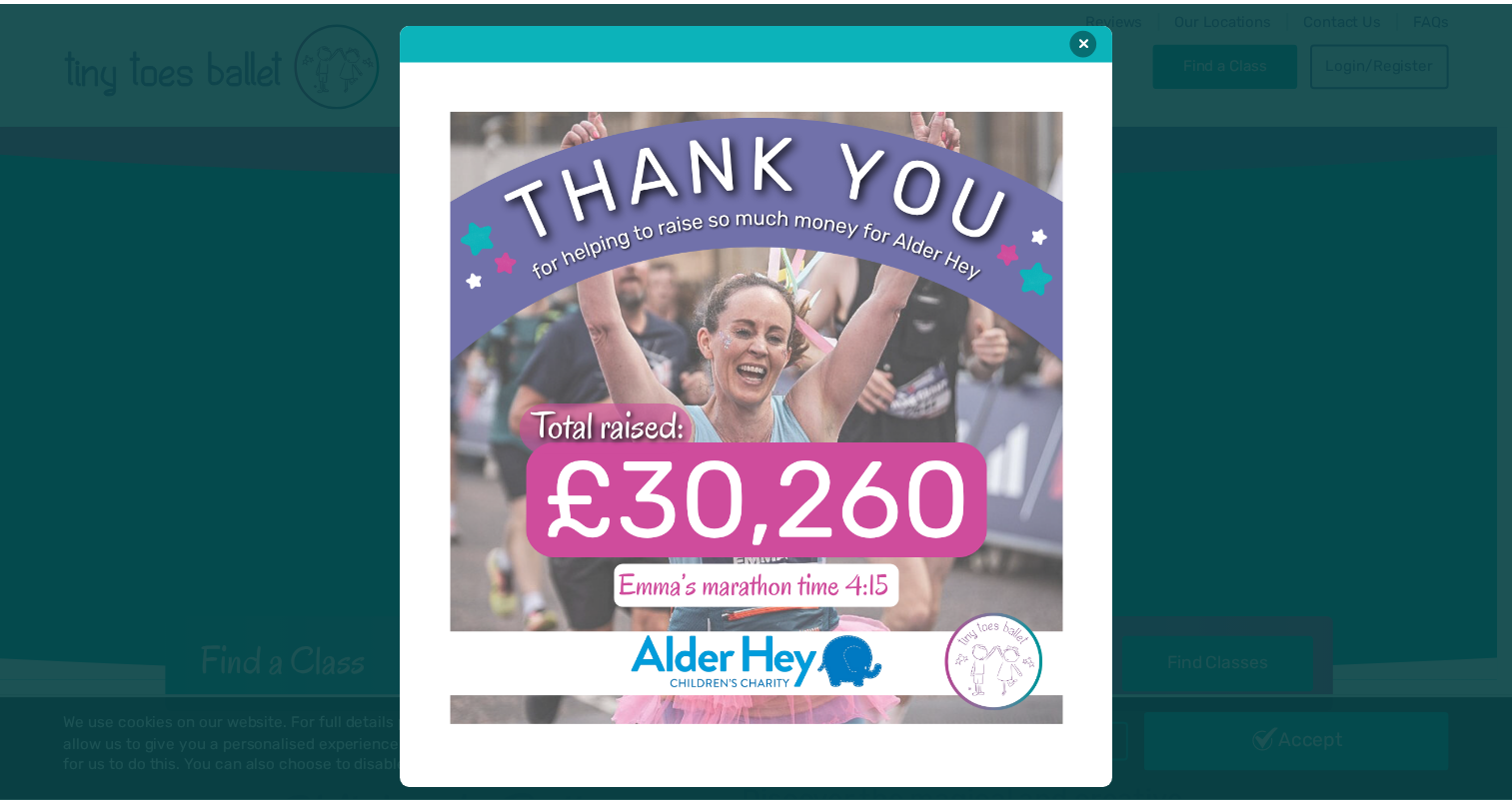 scroll, scrollTop: 0, scrollLeft: 0, axis: both 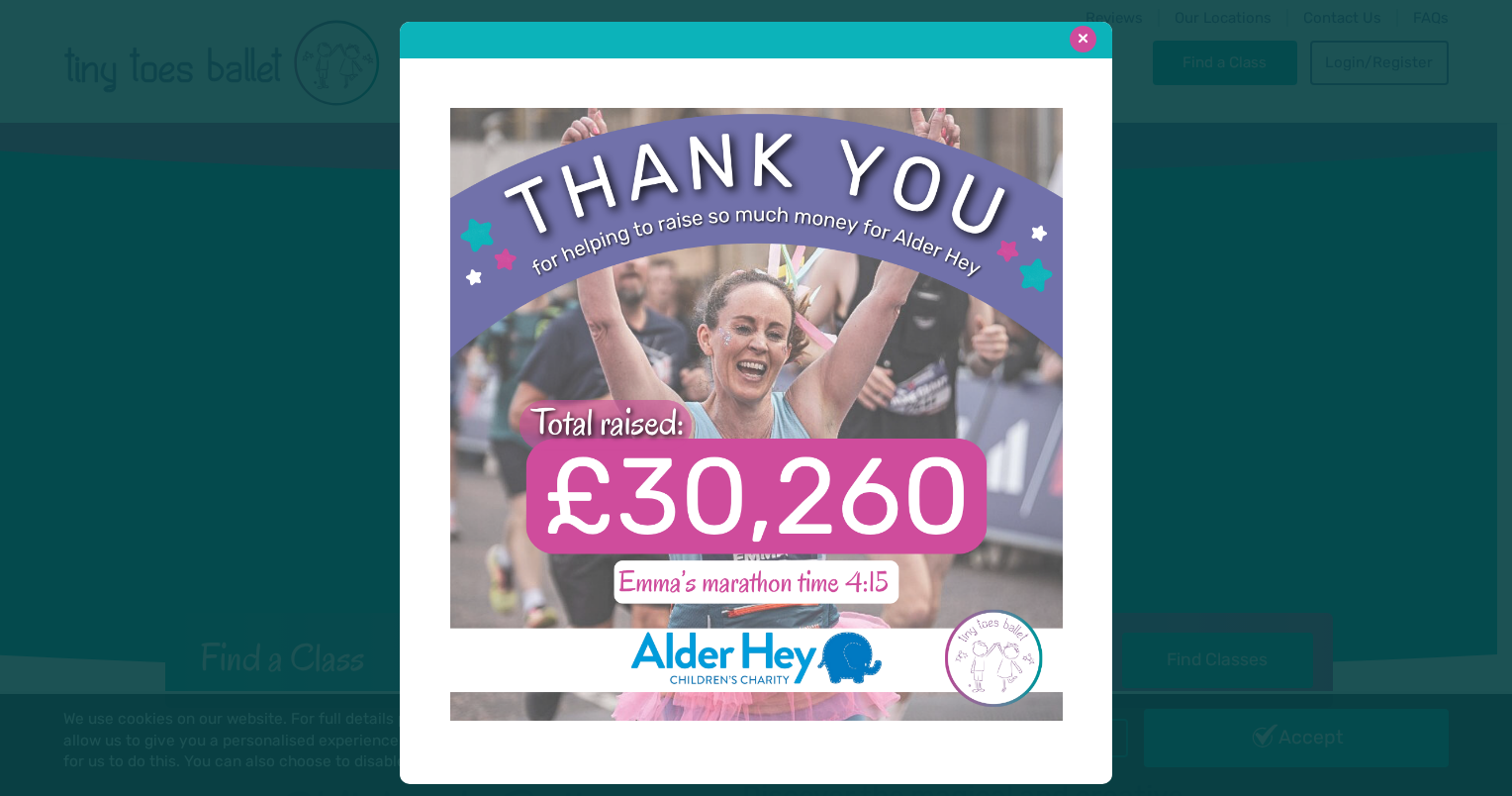 click at bounding box center (1083, 39) 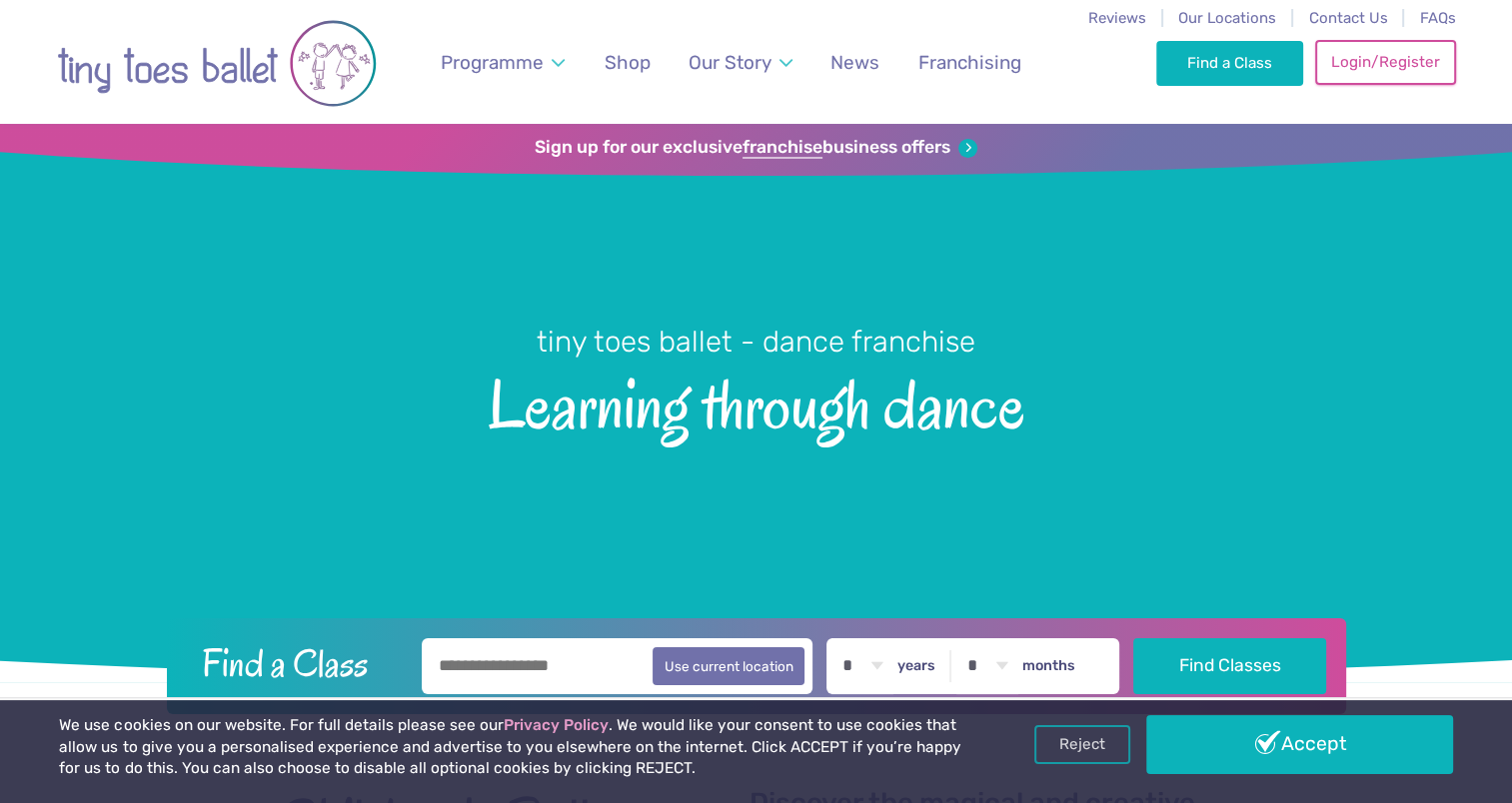 click on "Login/Register" at bounding box center (1385, 62) 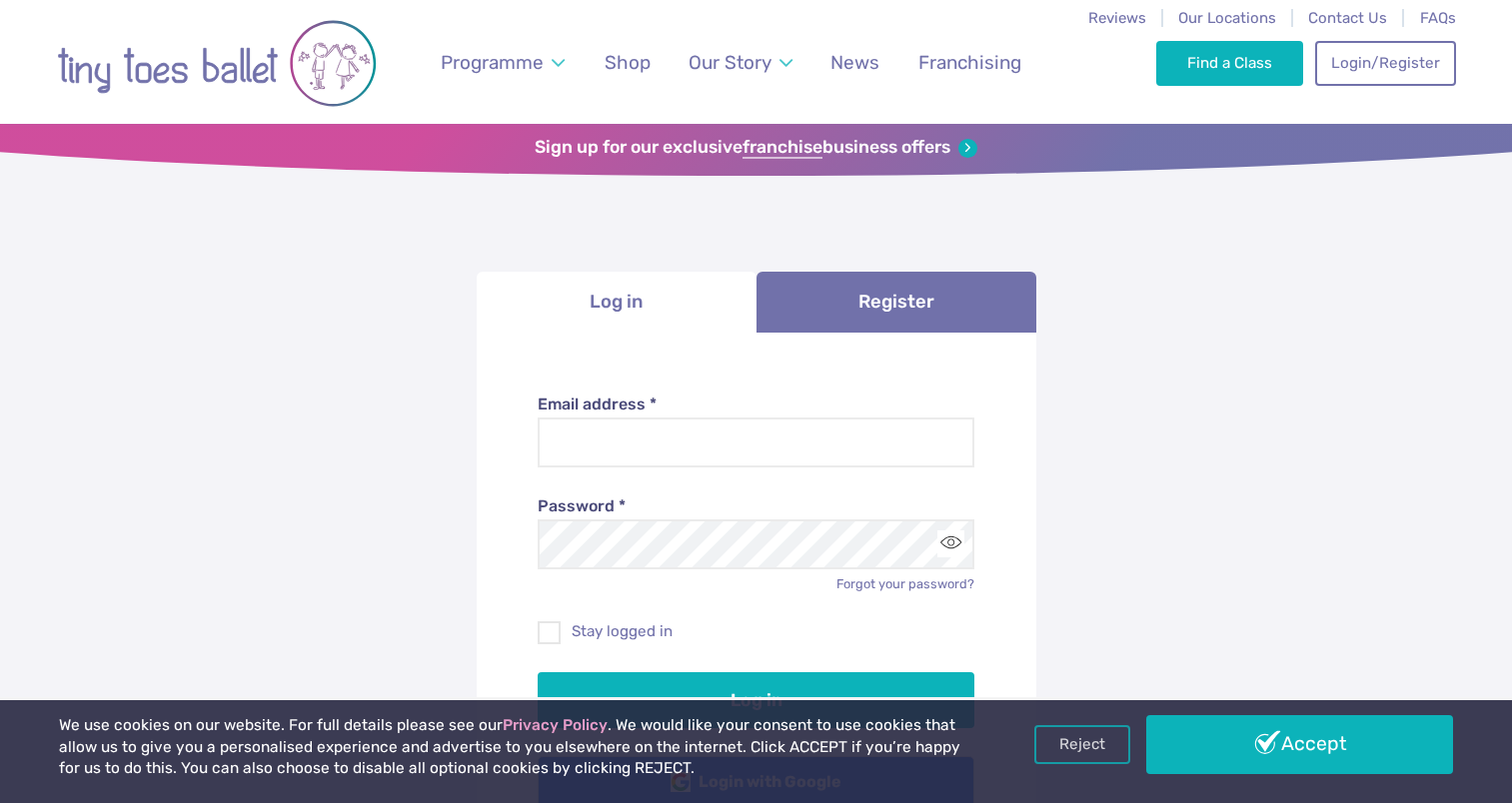 scroll, scrollTop: 0, scrollLeft: 0, axis: both 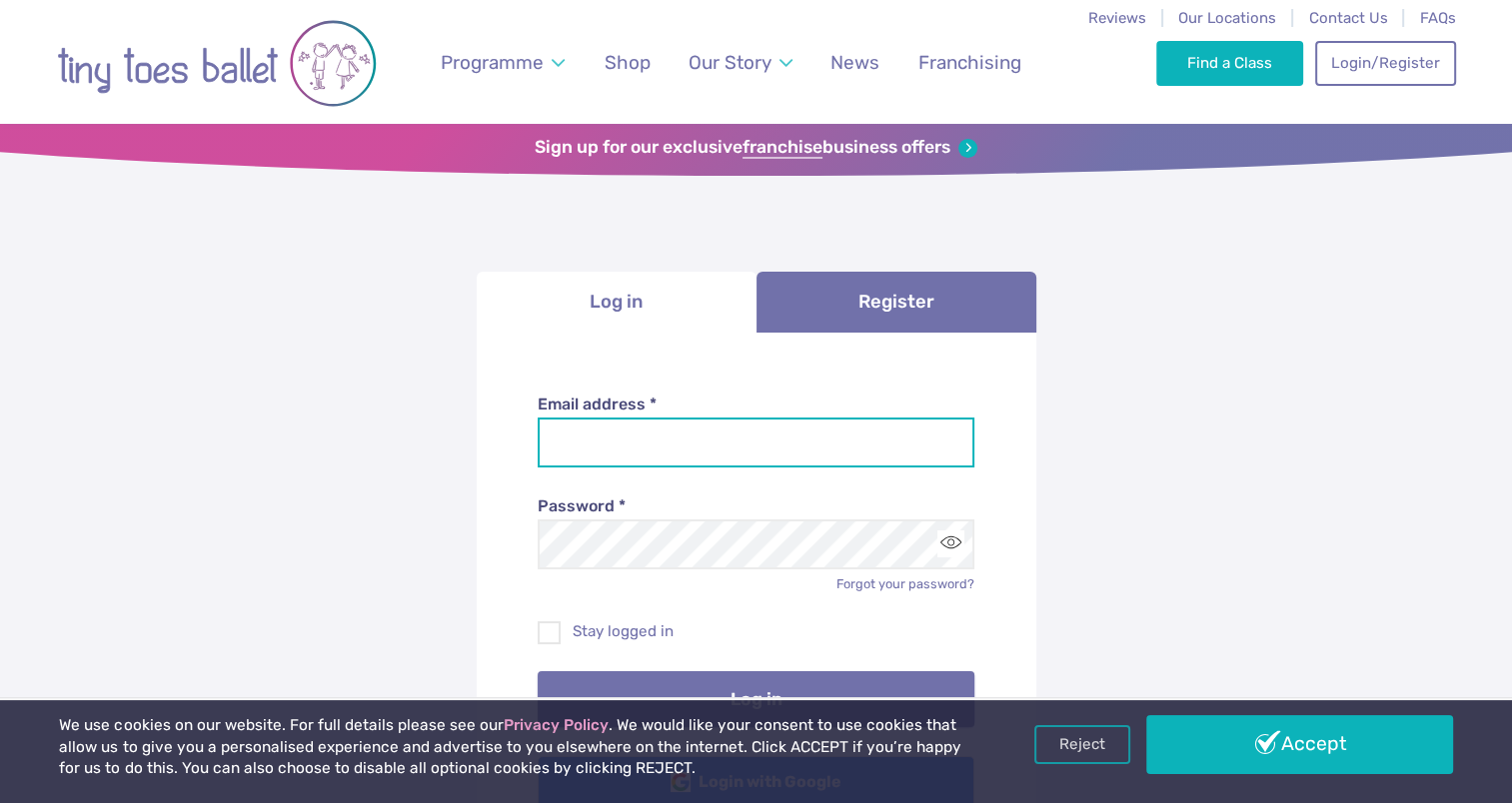 type on "**********" 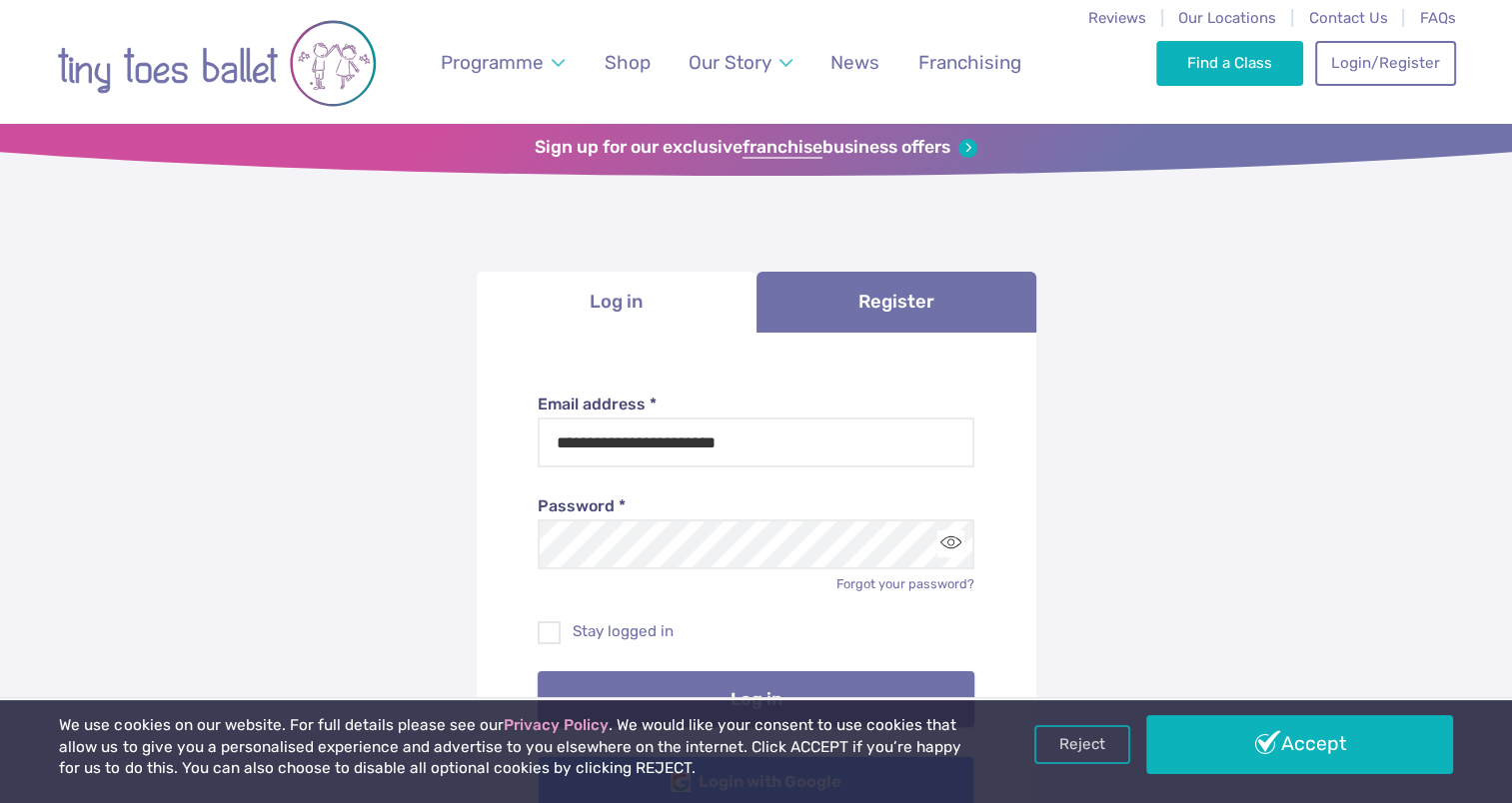 click on "Log in" at bounding box center (756, 699) 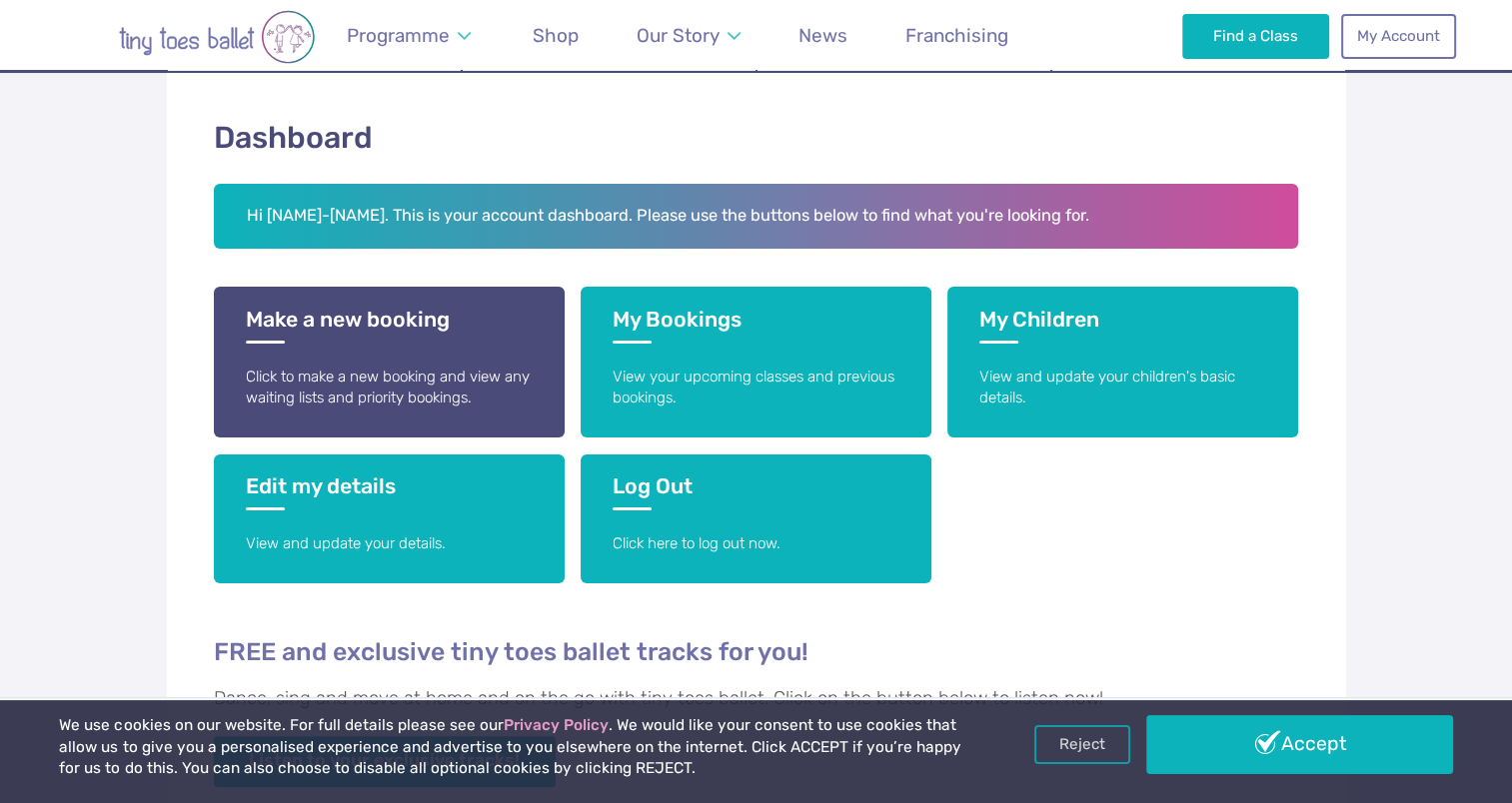 scroll, scrollTop: 300, scrollLeft: 0, axis: vertical 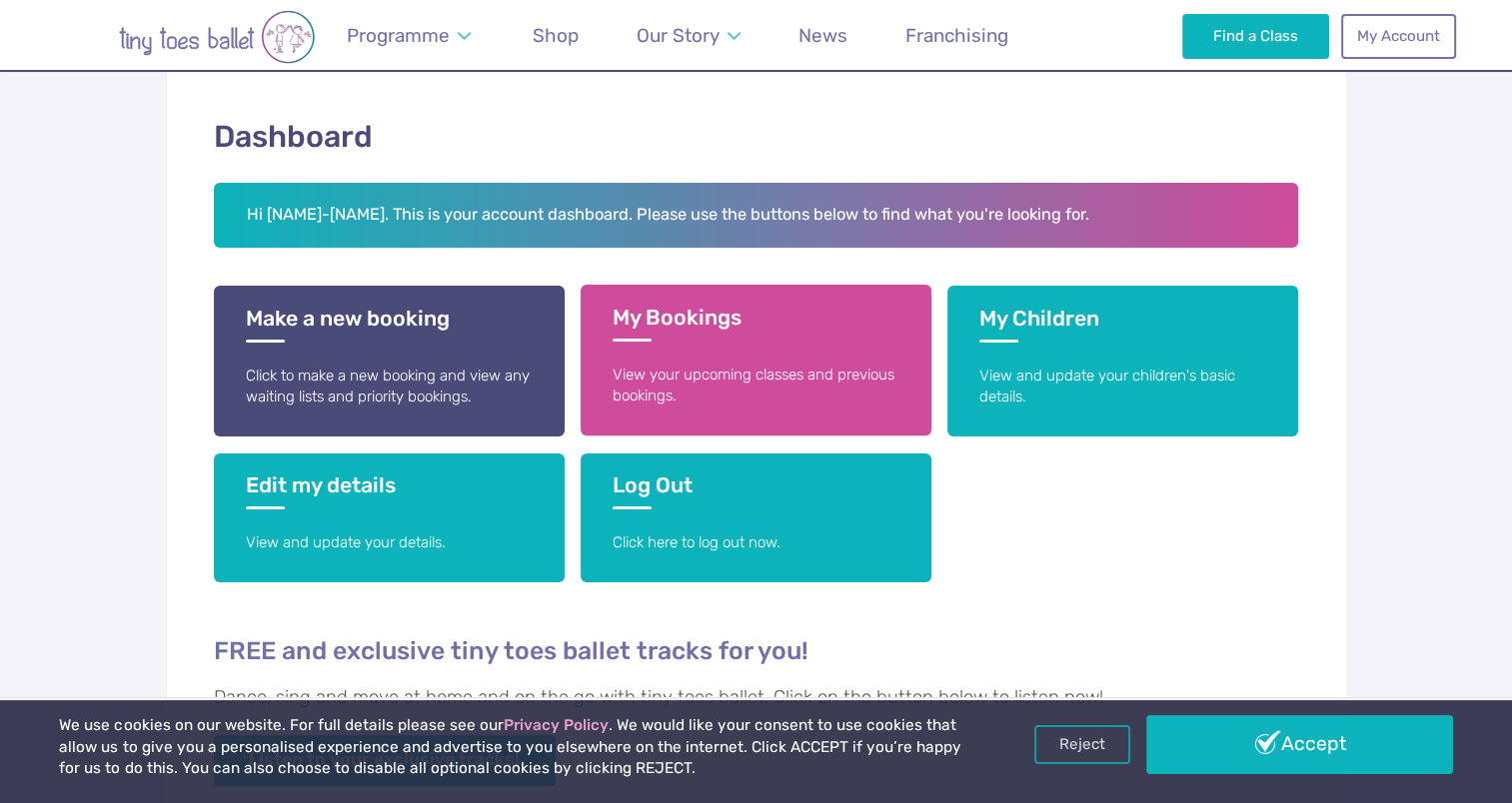 click on "View your upcoming classes and previous bookings." at bounding box center (756, 386) 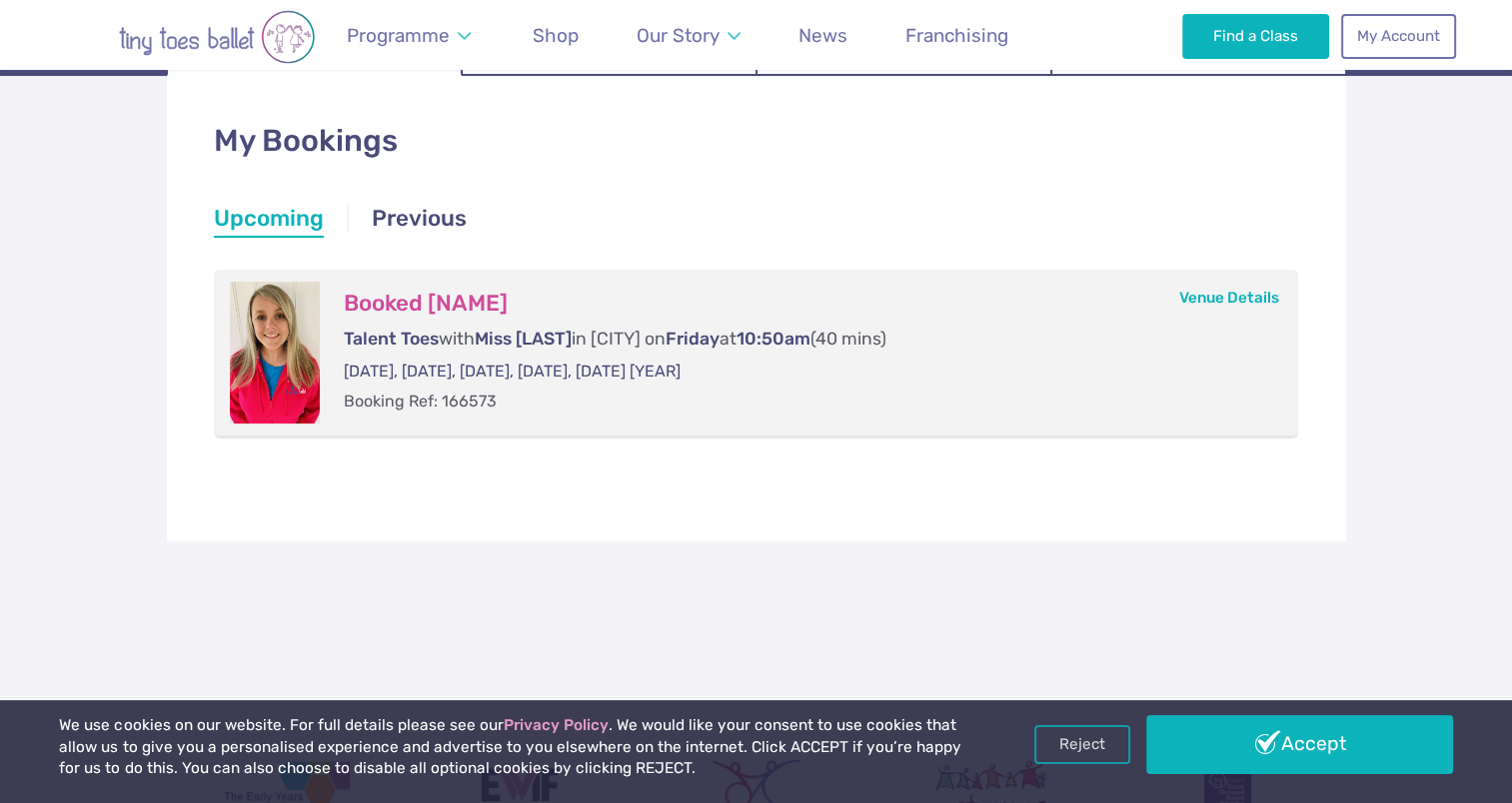 scroll, scrollTop: 300, scrollLeft: 0, axis: vertical 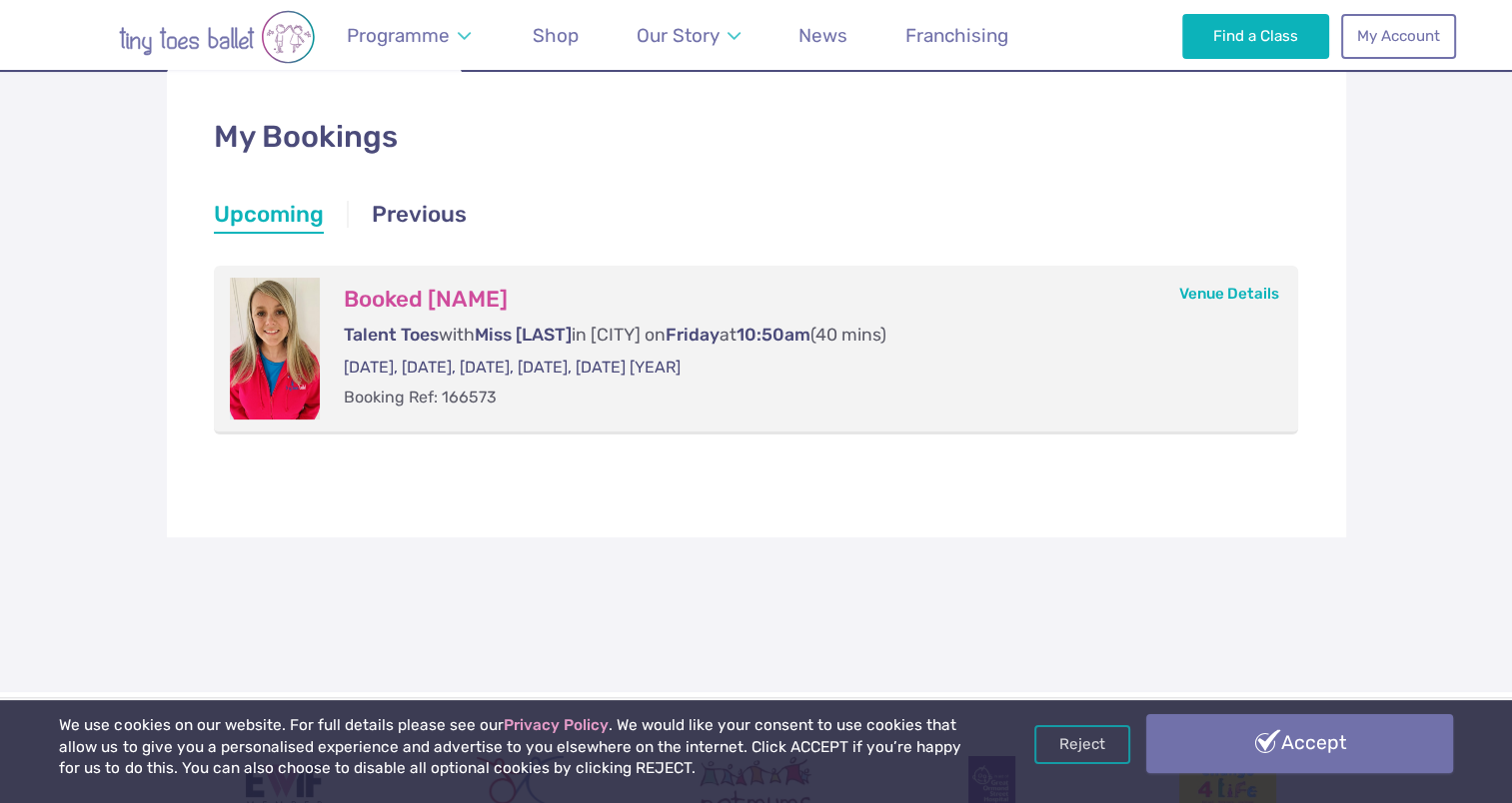 click on "Accept" at bounding box center [1299, 743] 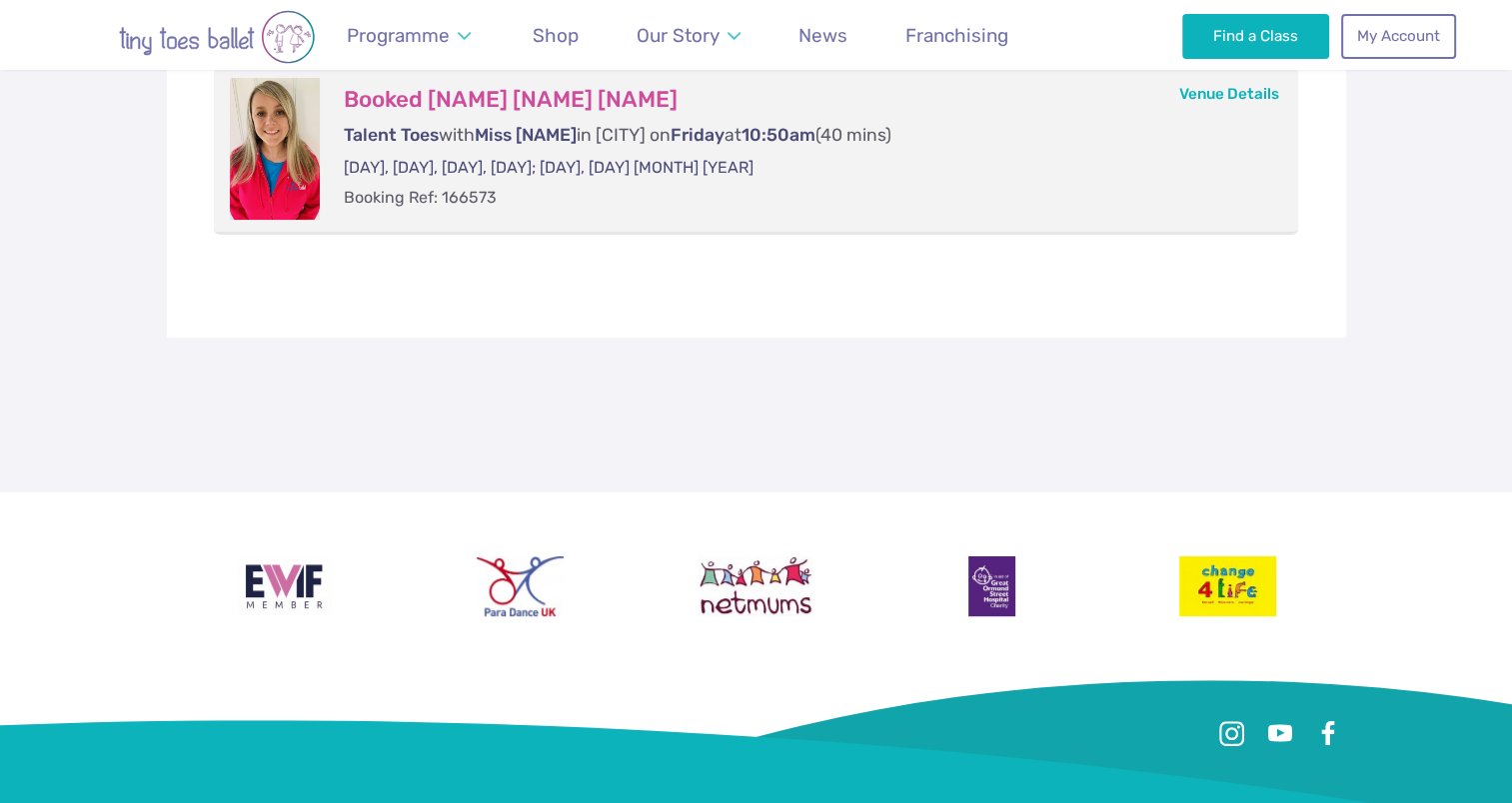 scroll, scrollTop: 200, scrollLeft: 0, axis: vertical 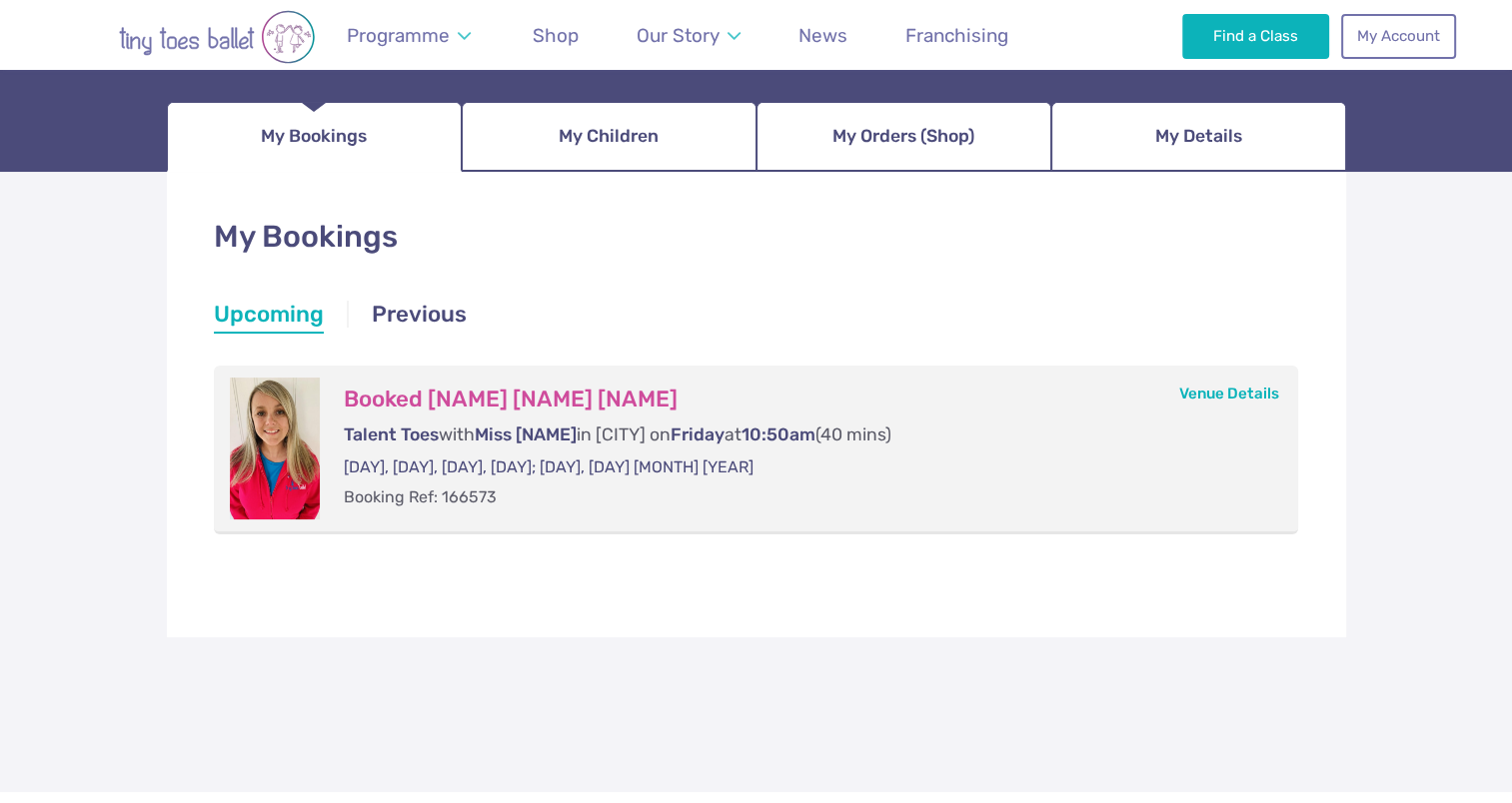 click on "Booked Alice Autumn Mallier" at bounding box center (801, 400) 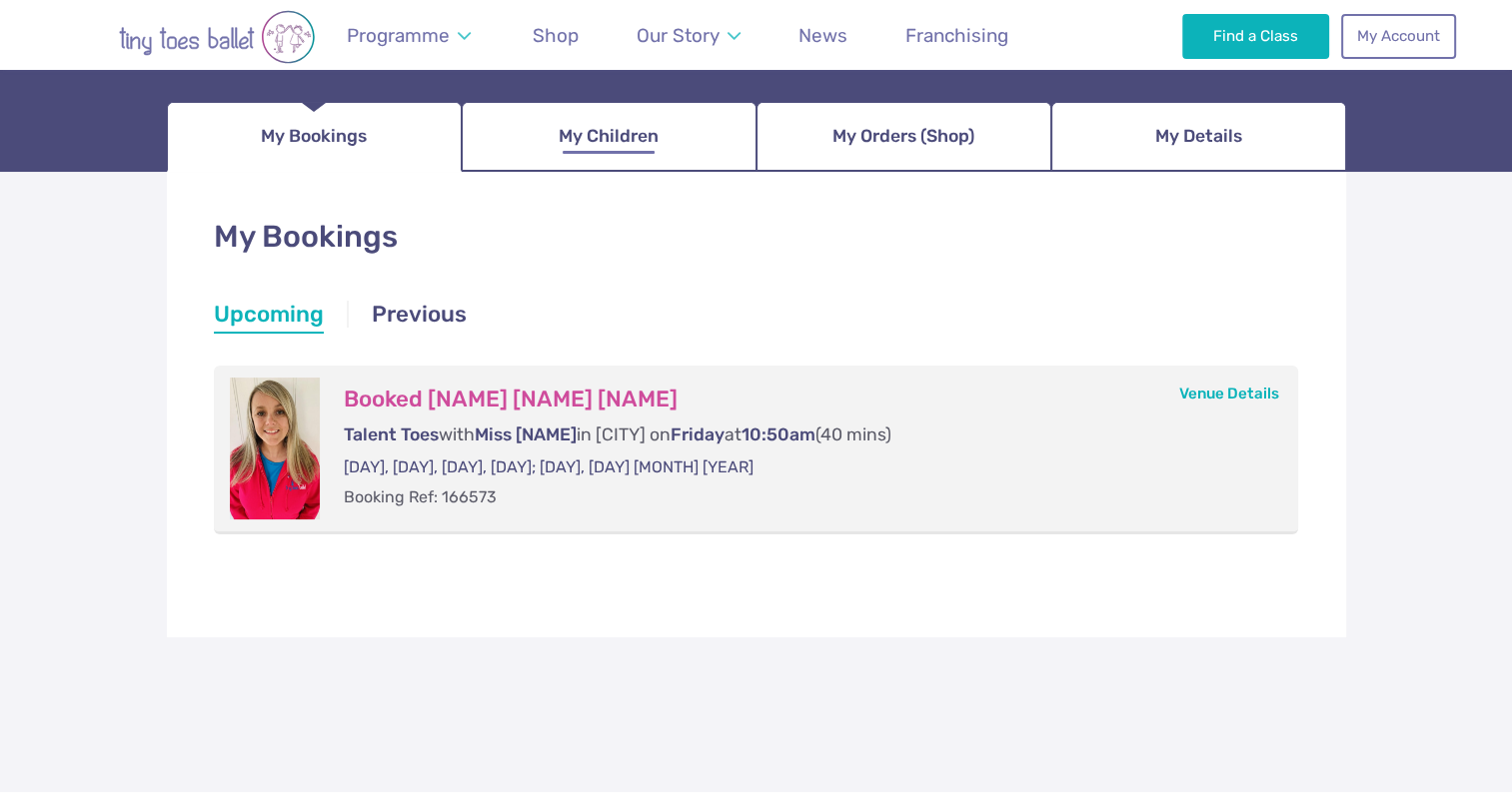 click on "My Children" at bounding box center (609, 136) 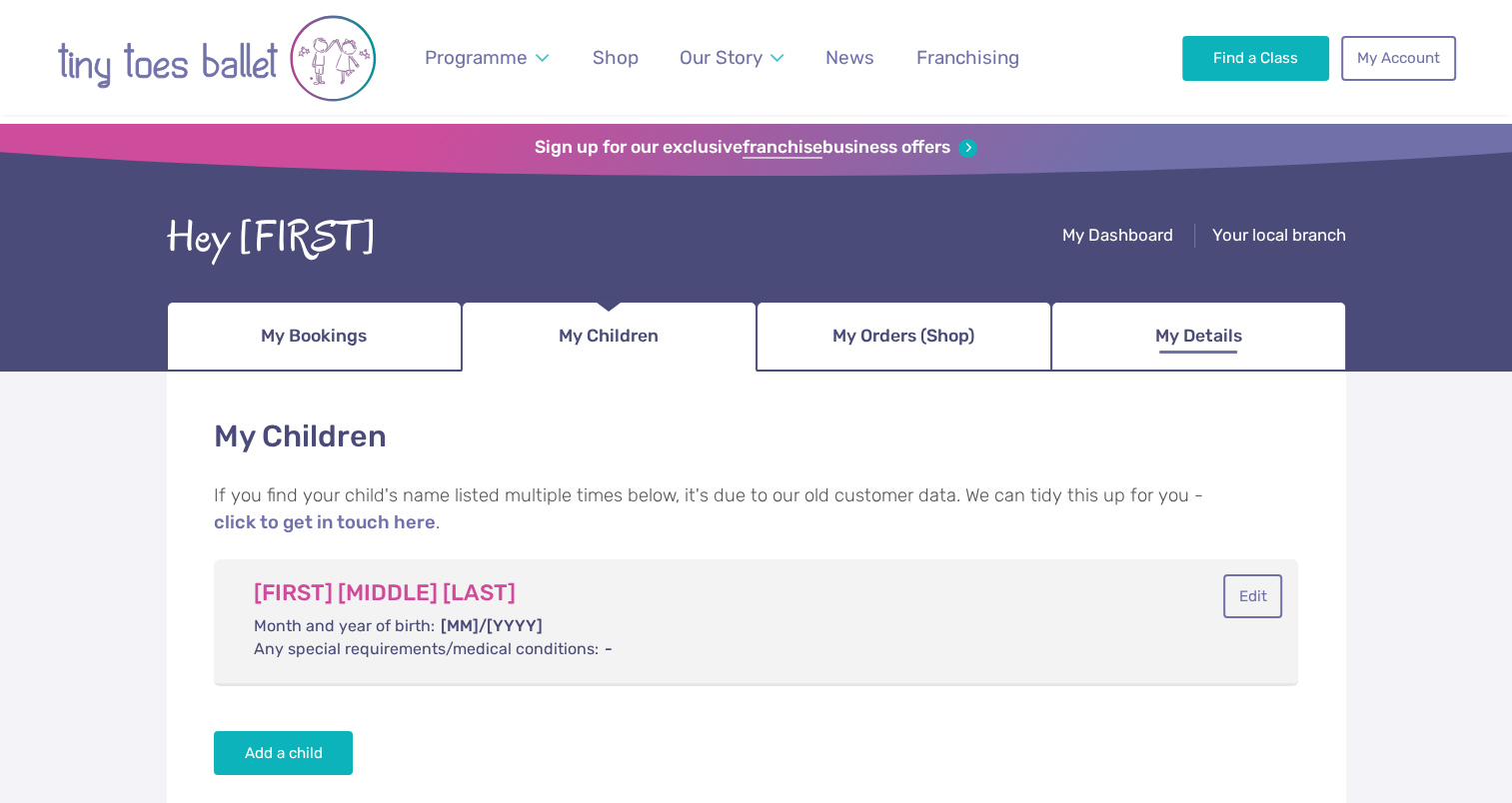 scroll, scrollTop: 200, scrollLeft: 0, axis: vertical 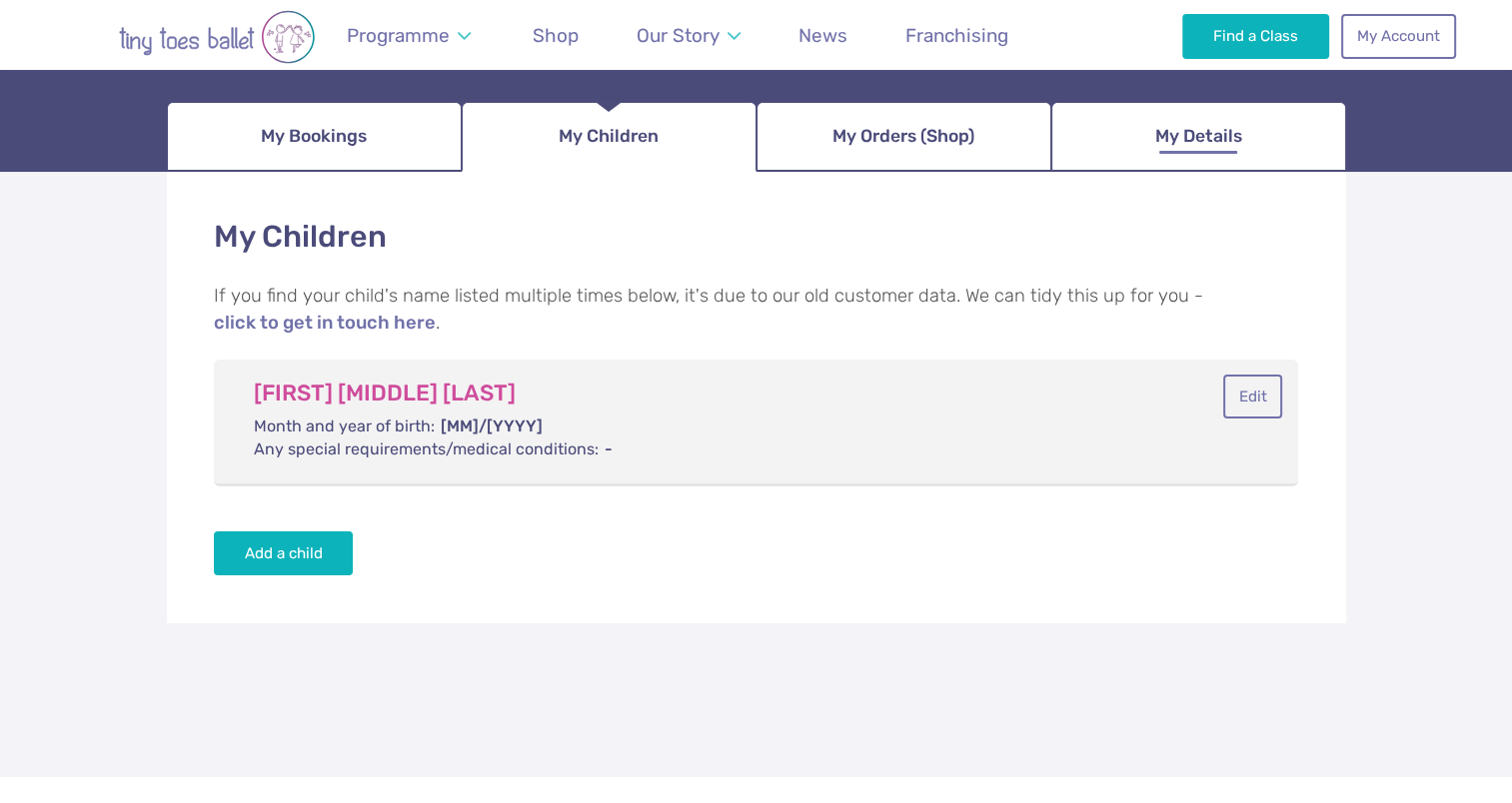 click on "My Details" at bounding box center [1198, 137] 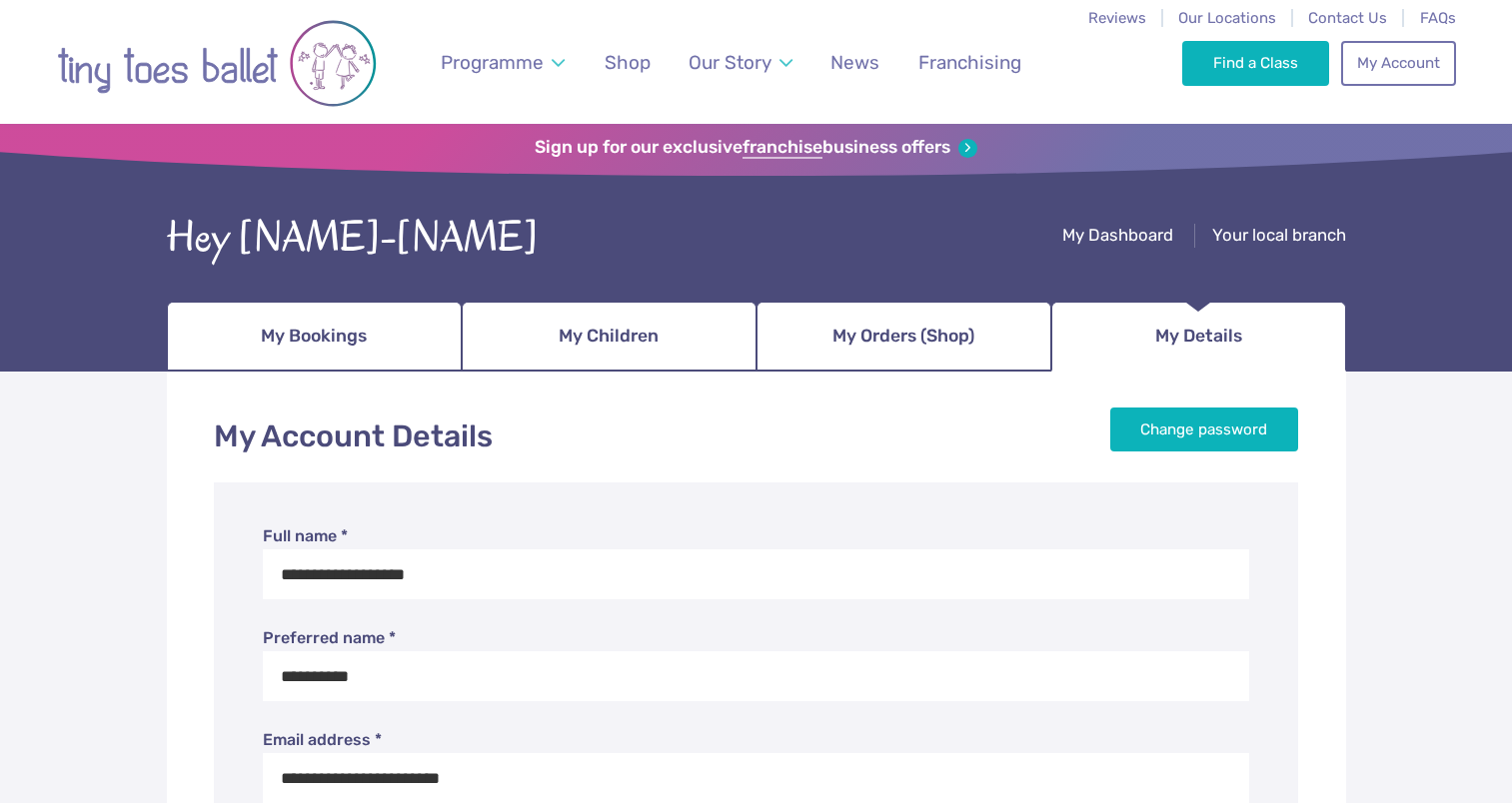 scroll, scrollTop: 0, scrollLeft: 0, axis: both 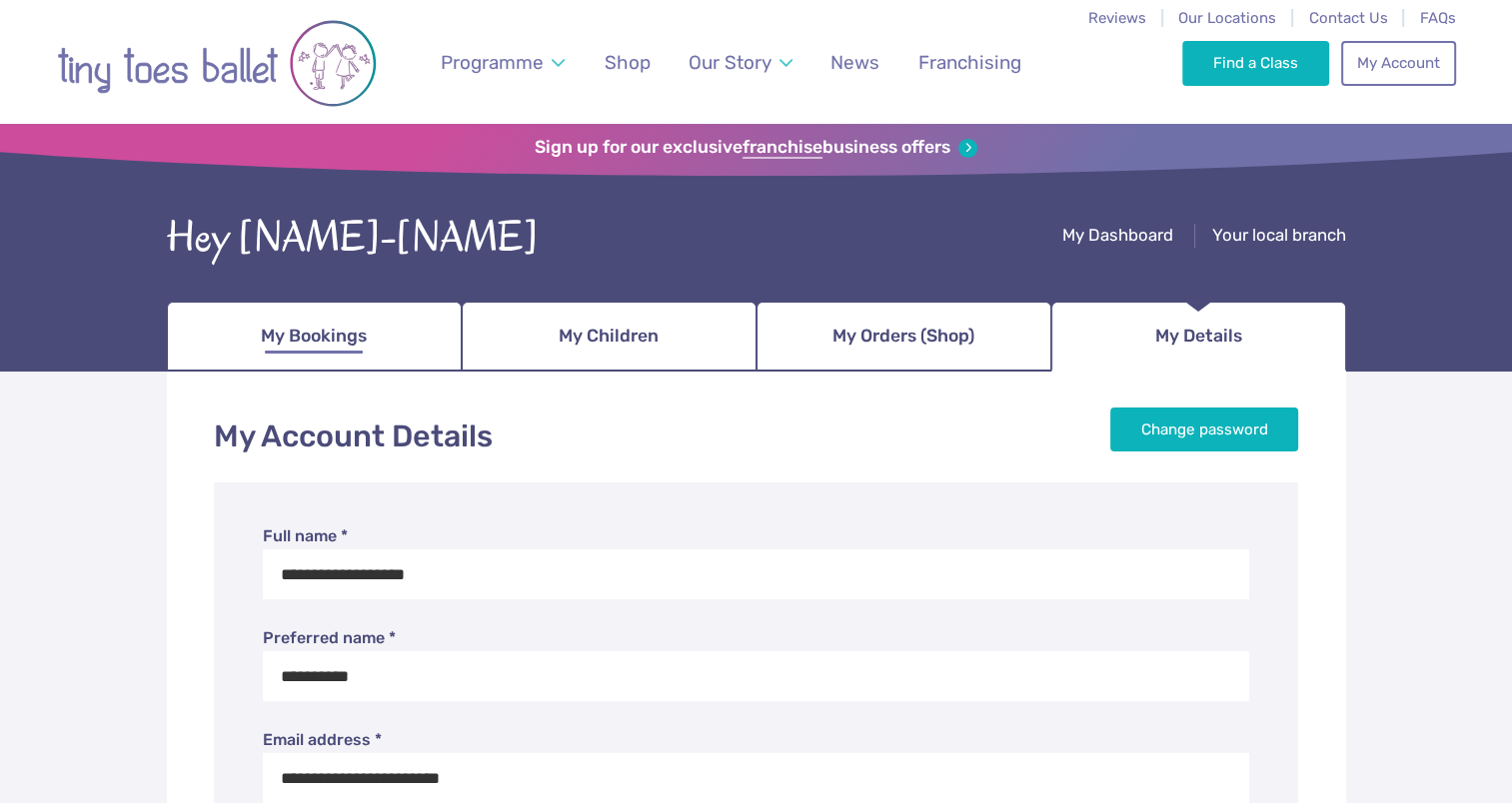 click on "My Bookings" at bounding box center (314, 336) 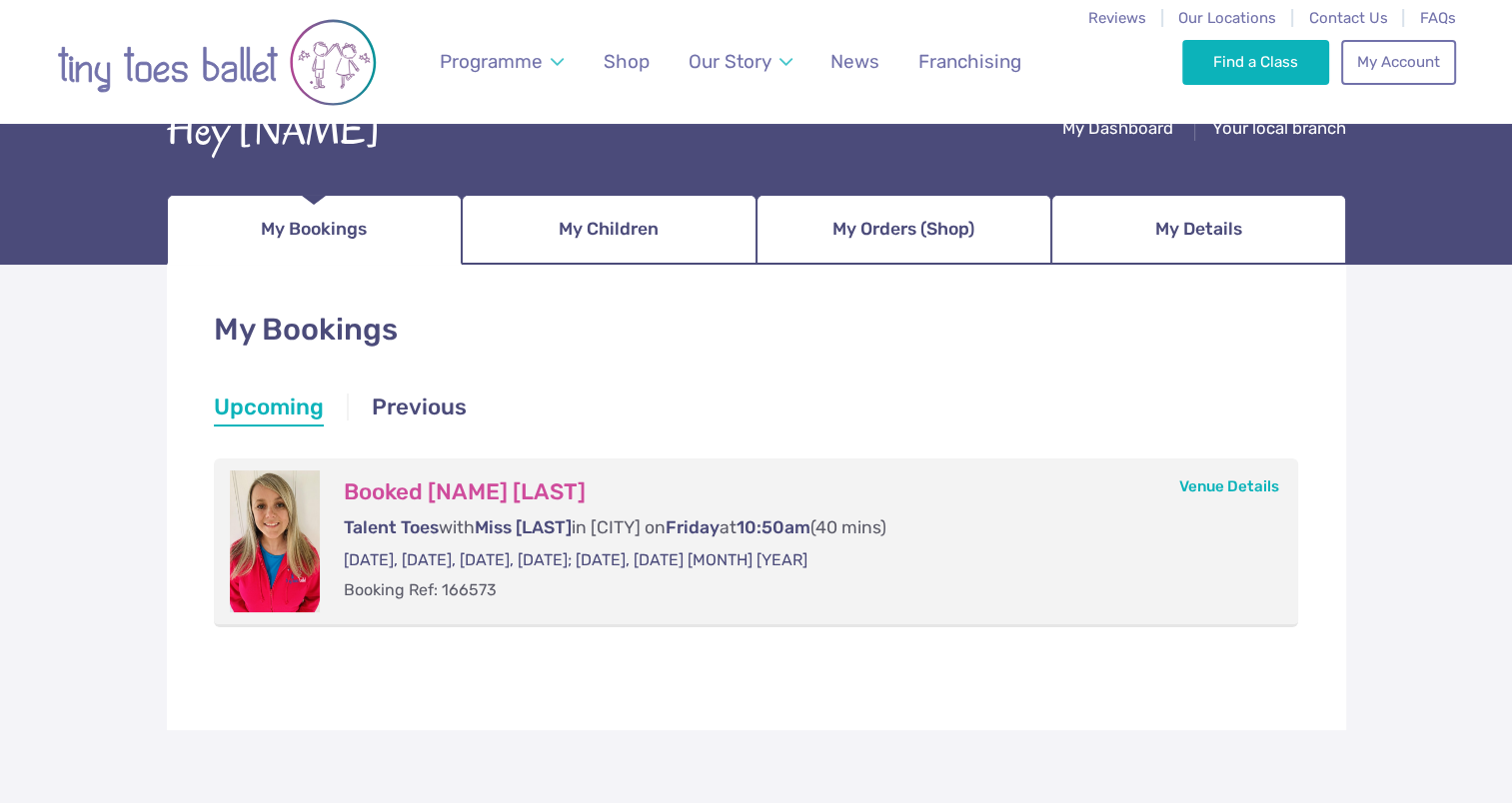 scroll, scrollTop: 0, scrollLeft: 0, axis: both 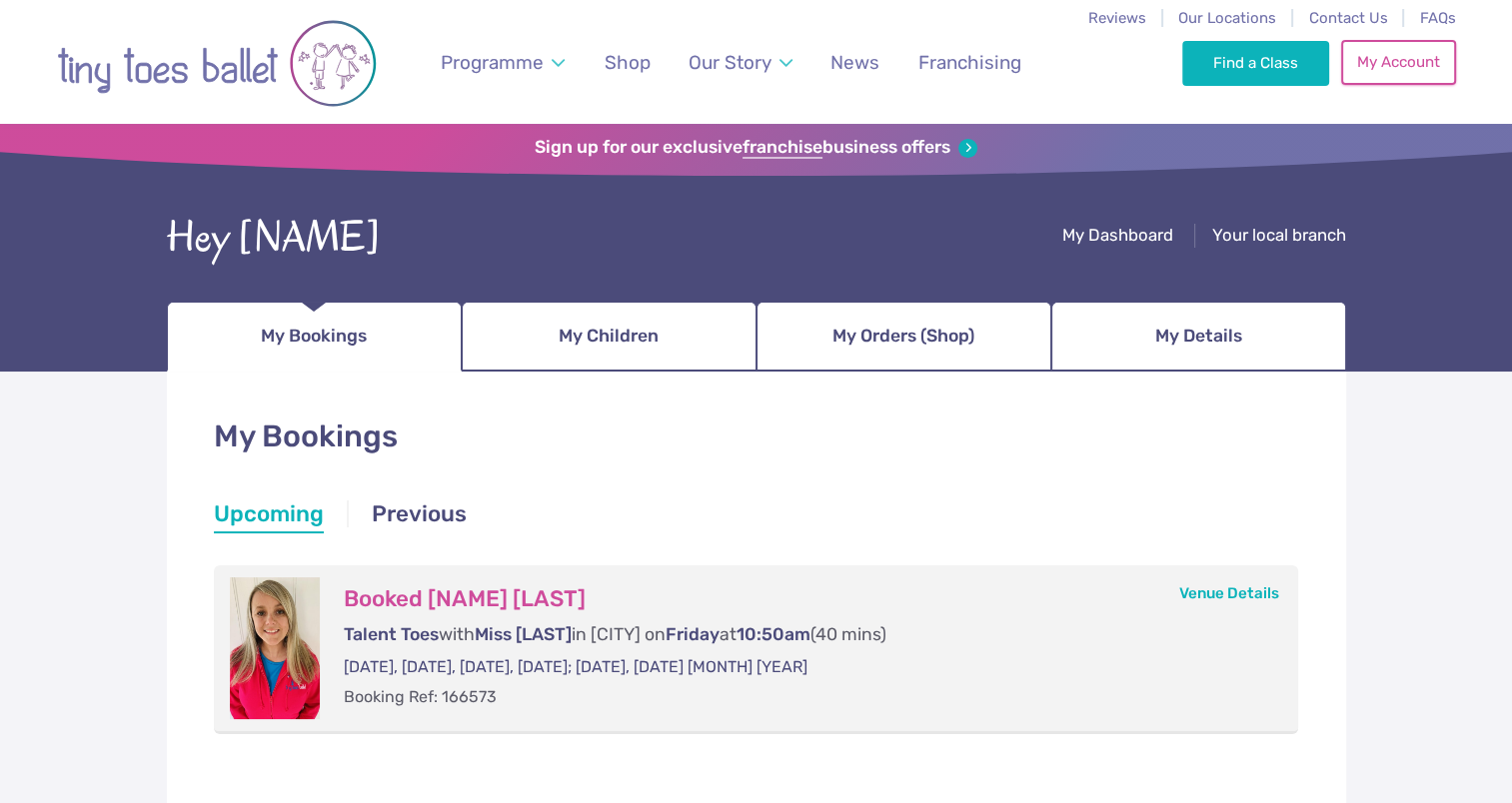 click on "My Account" at bounding box center [1398, 62] 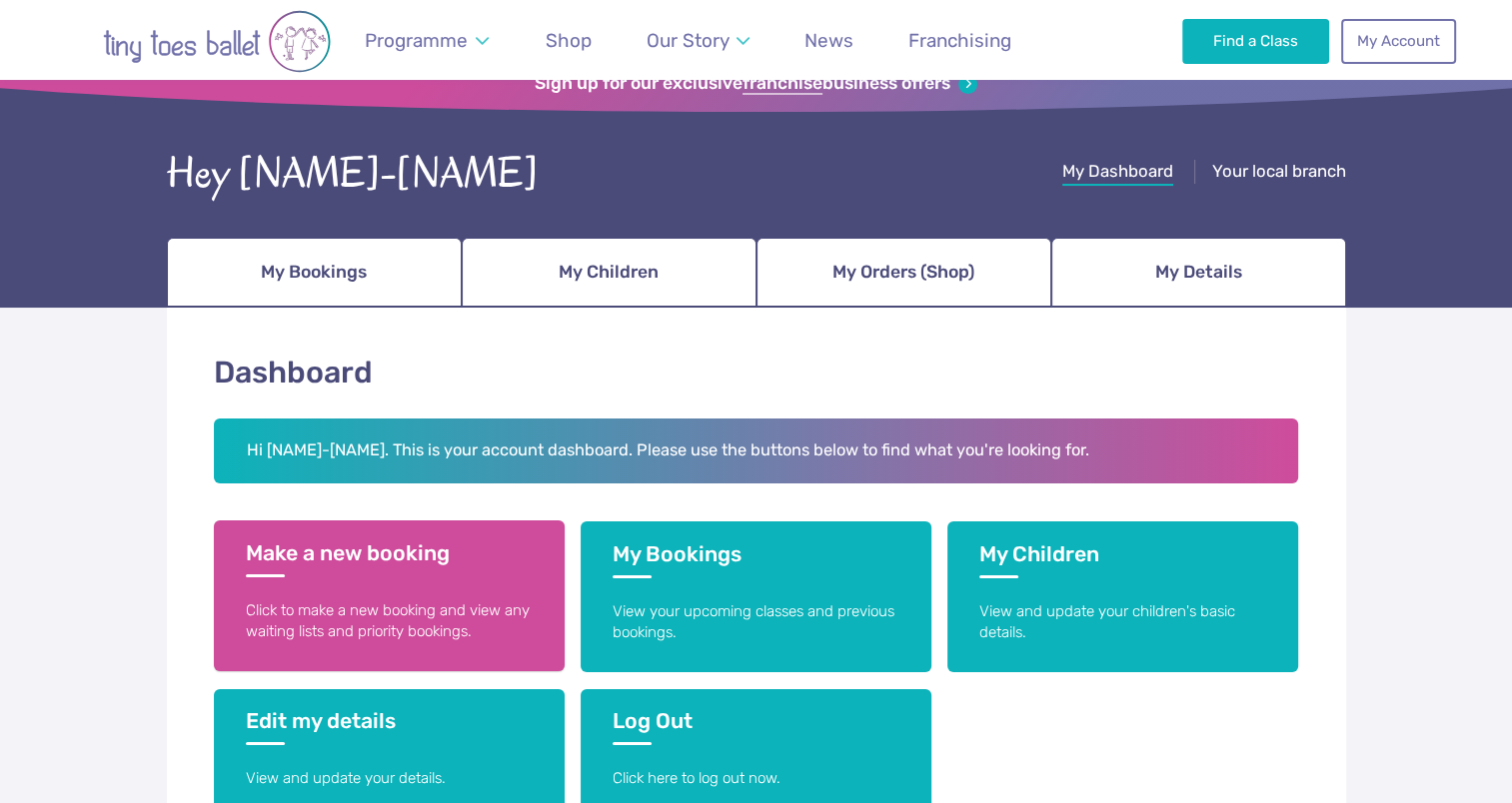 scroll, scrollTop: 100, scrollLeft: 0, axis: vertical 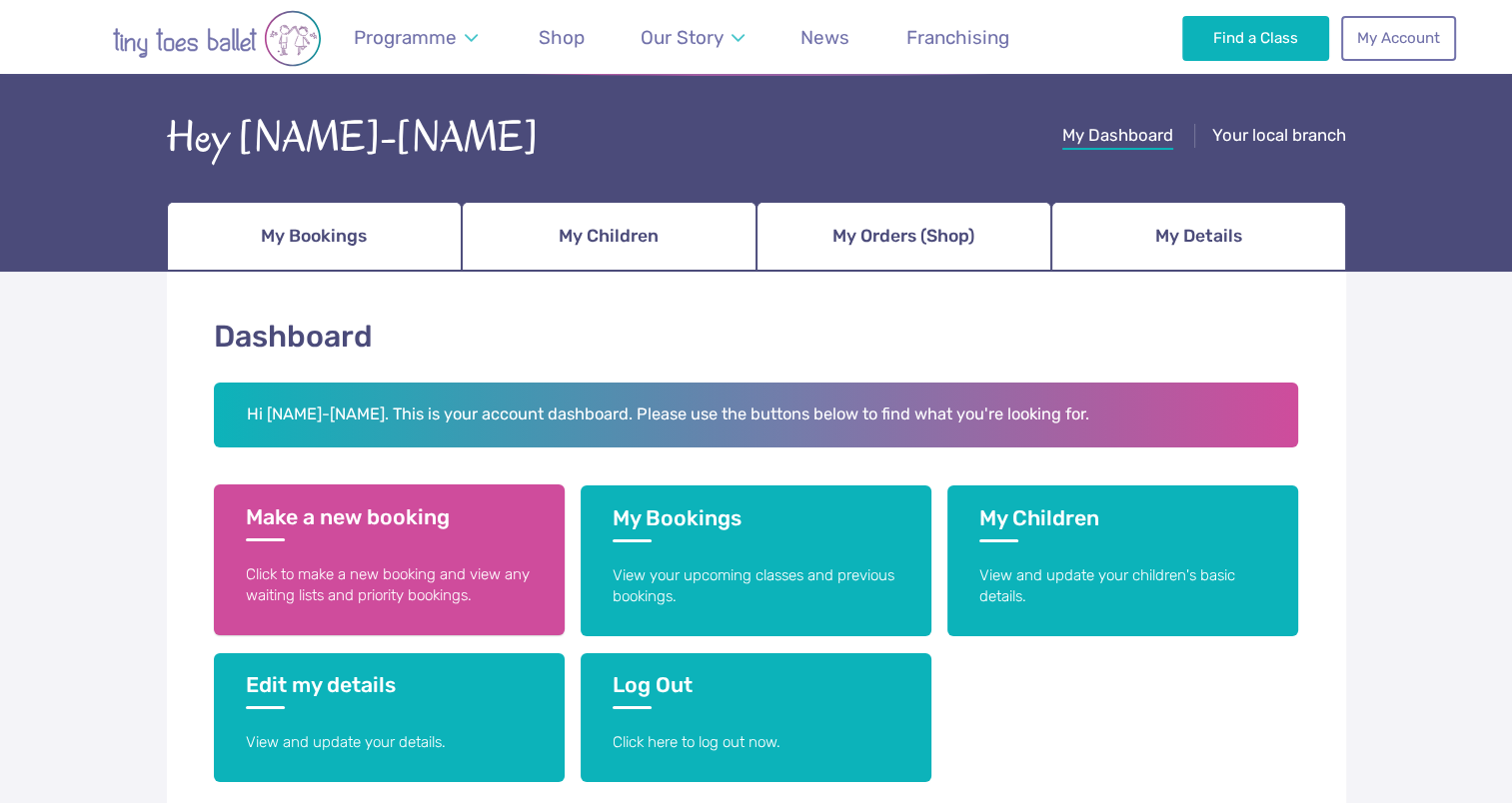 click on "Make a new booking
Click to make a new booking and view any waiting lists and priority bookings." at bounding box center (389, 559) 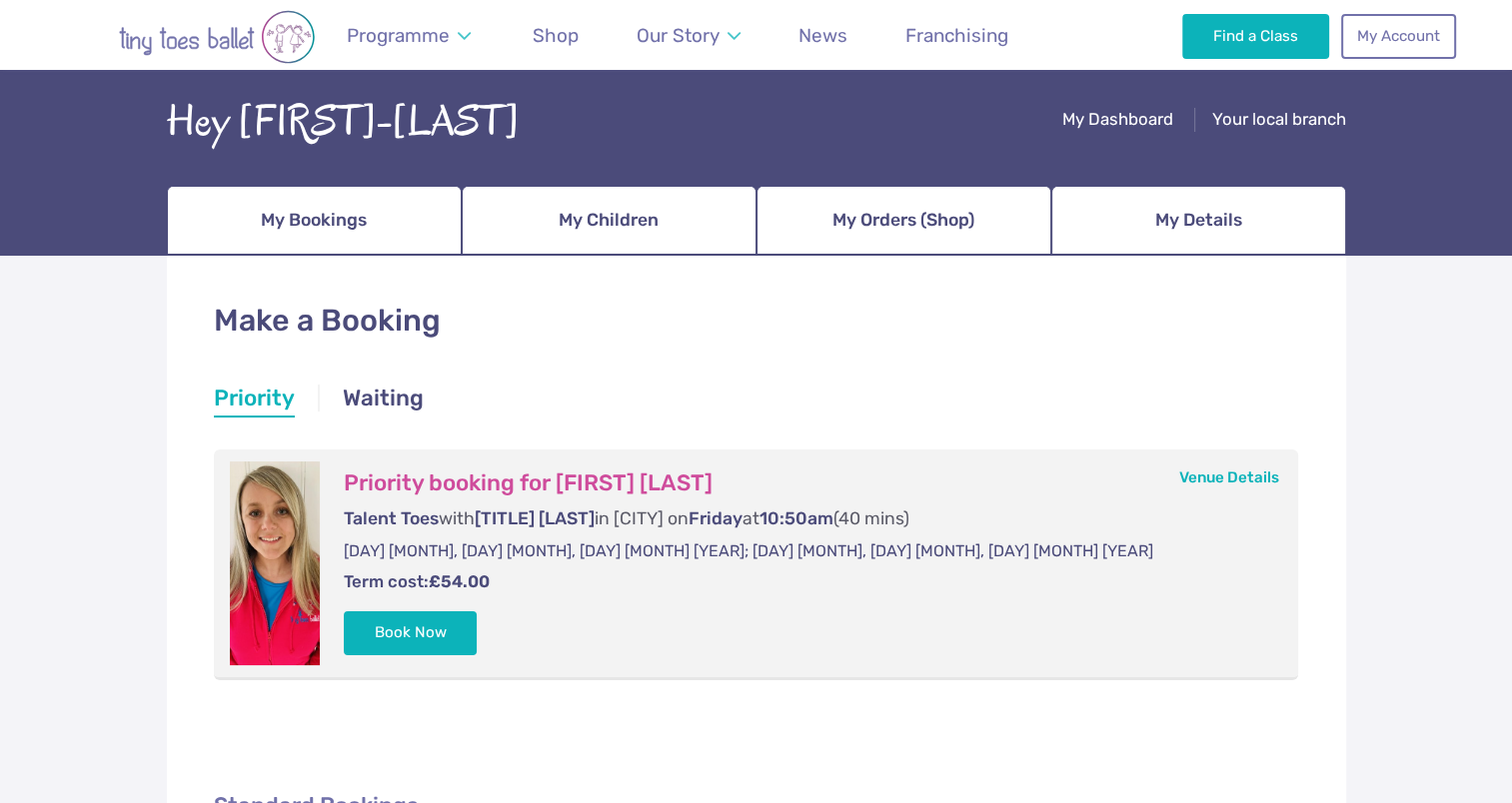 scroll, scrollTop: 300, scrollLeft: 0, axis: vertical 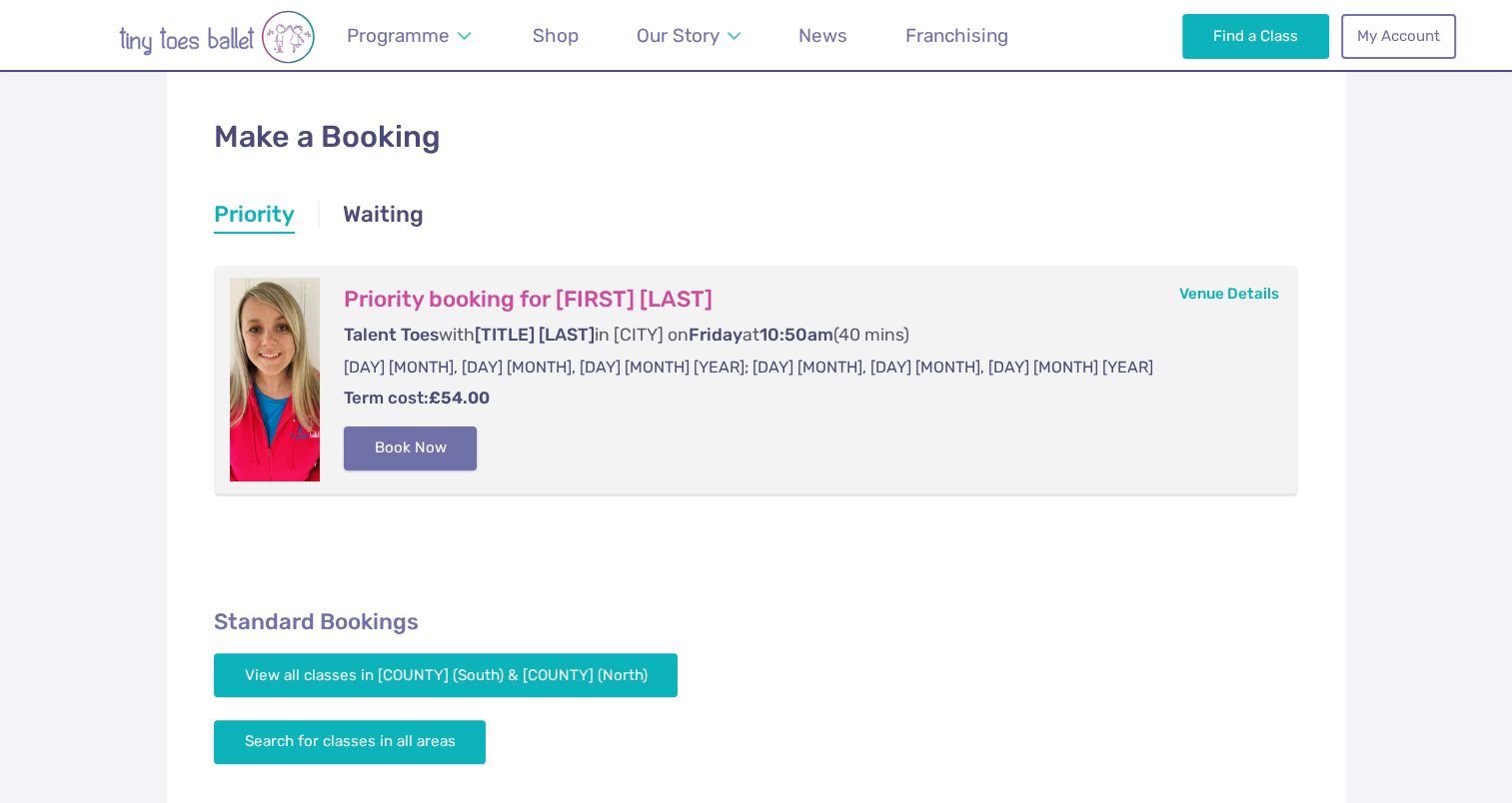 click on "Book Now" at bounding box center [411, 448] 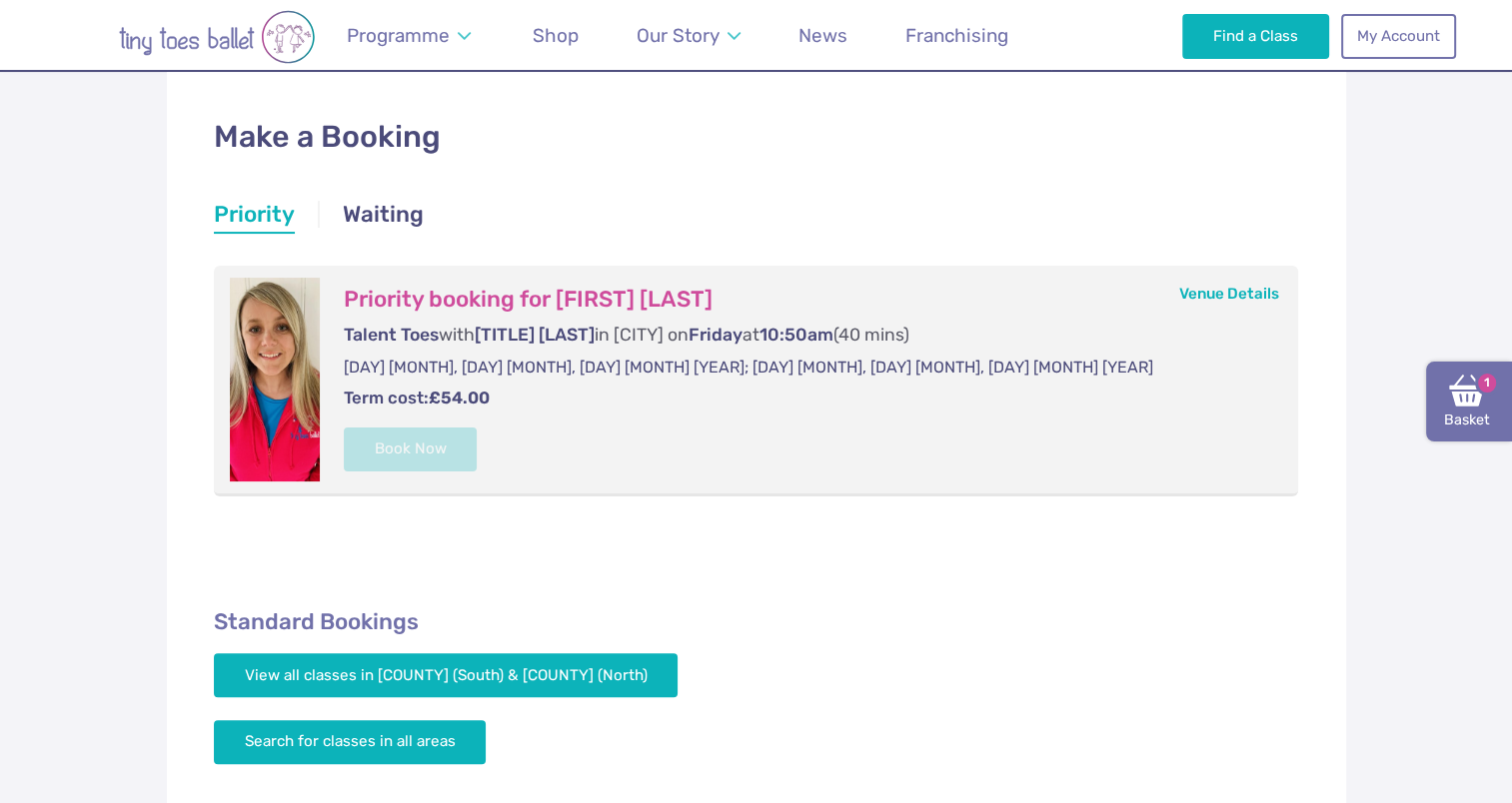 click on "Basket 1" at bounding box center (1469, 402) 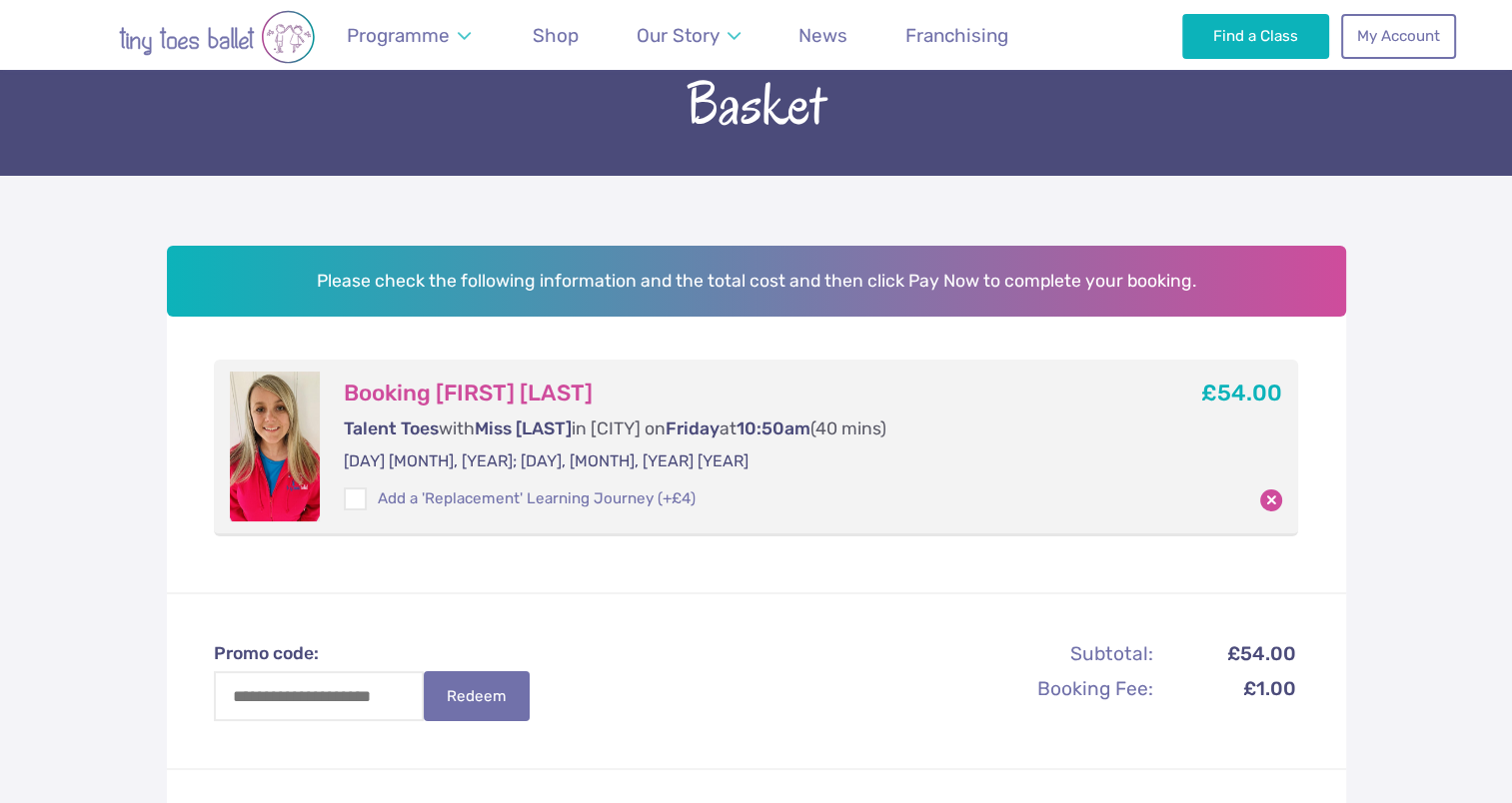 scroll, scrollTop: 400, scrollLeft: 0, axis: vertical 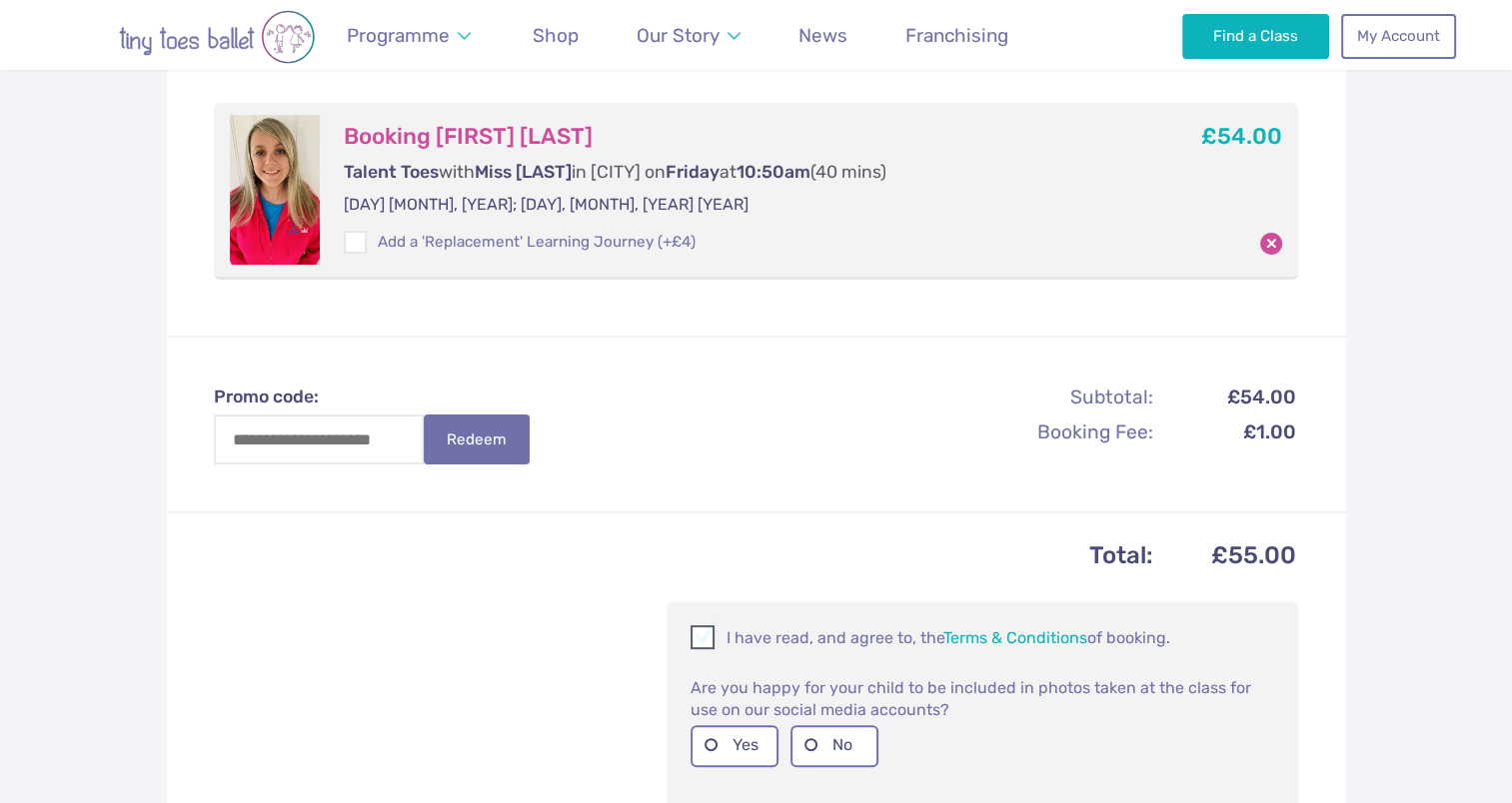 click at bounding box center [703, 637] 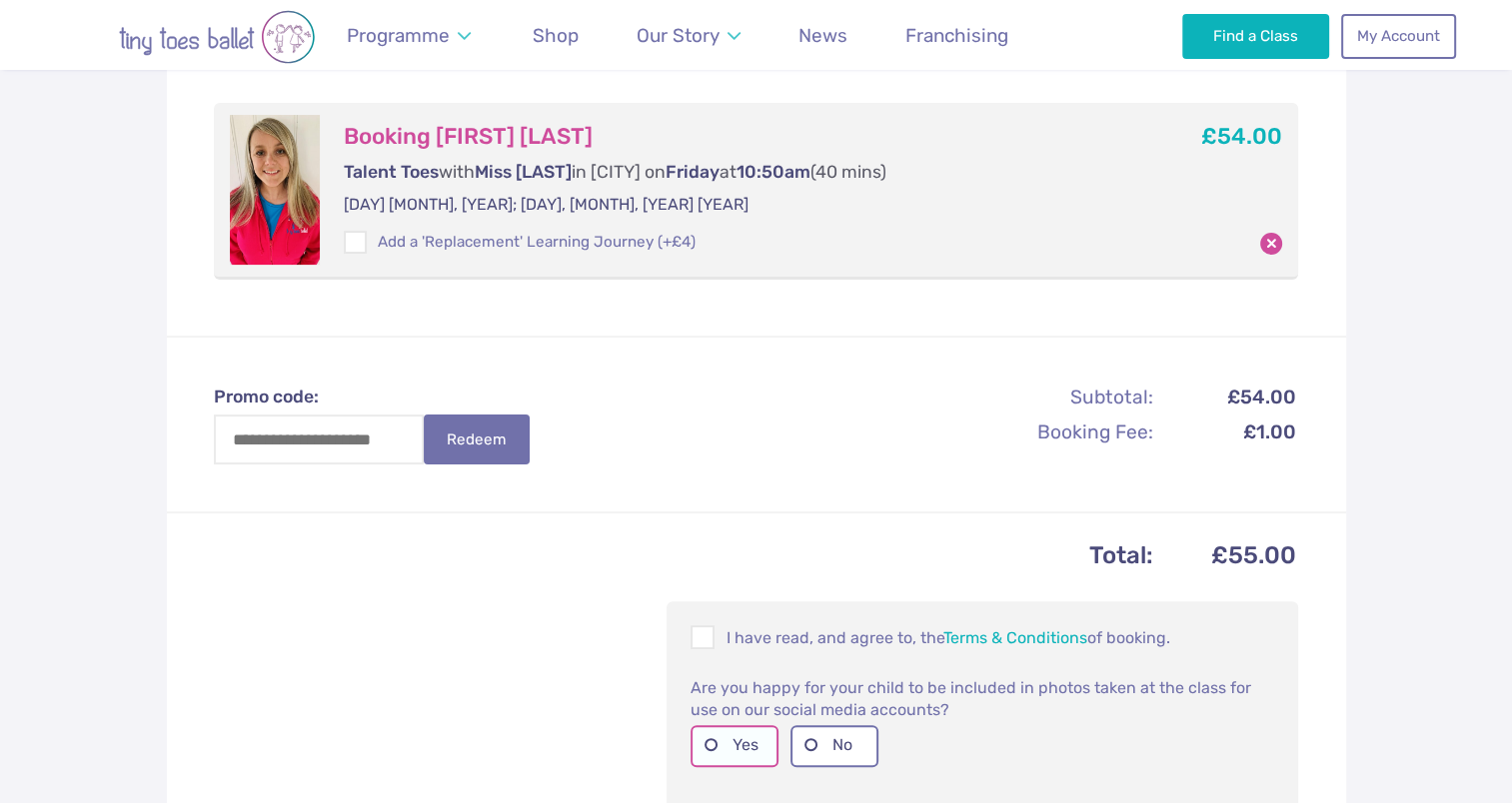 click on "Yes" at bounding box center (735, 745) 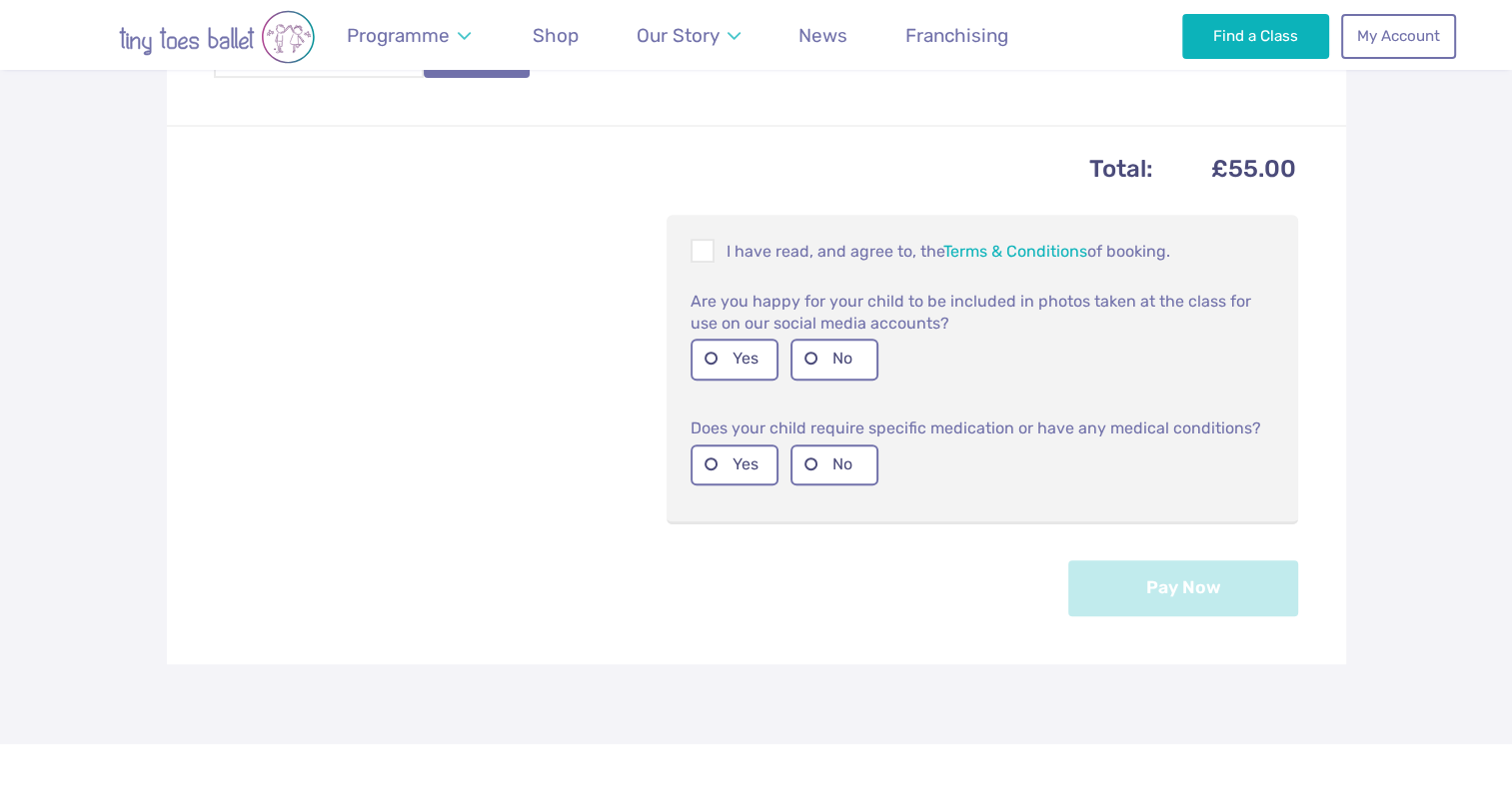 scroll, scrollTop: 799, scrollLeft: 0, axis: vertical 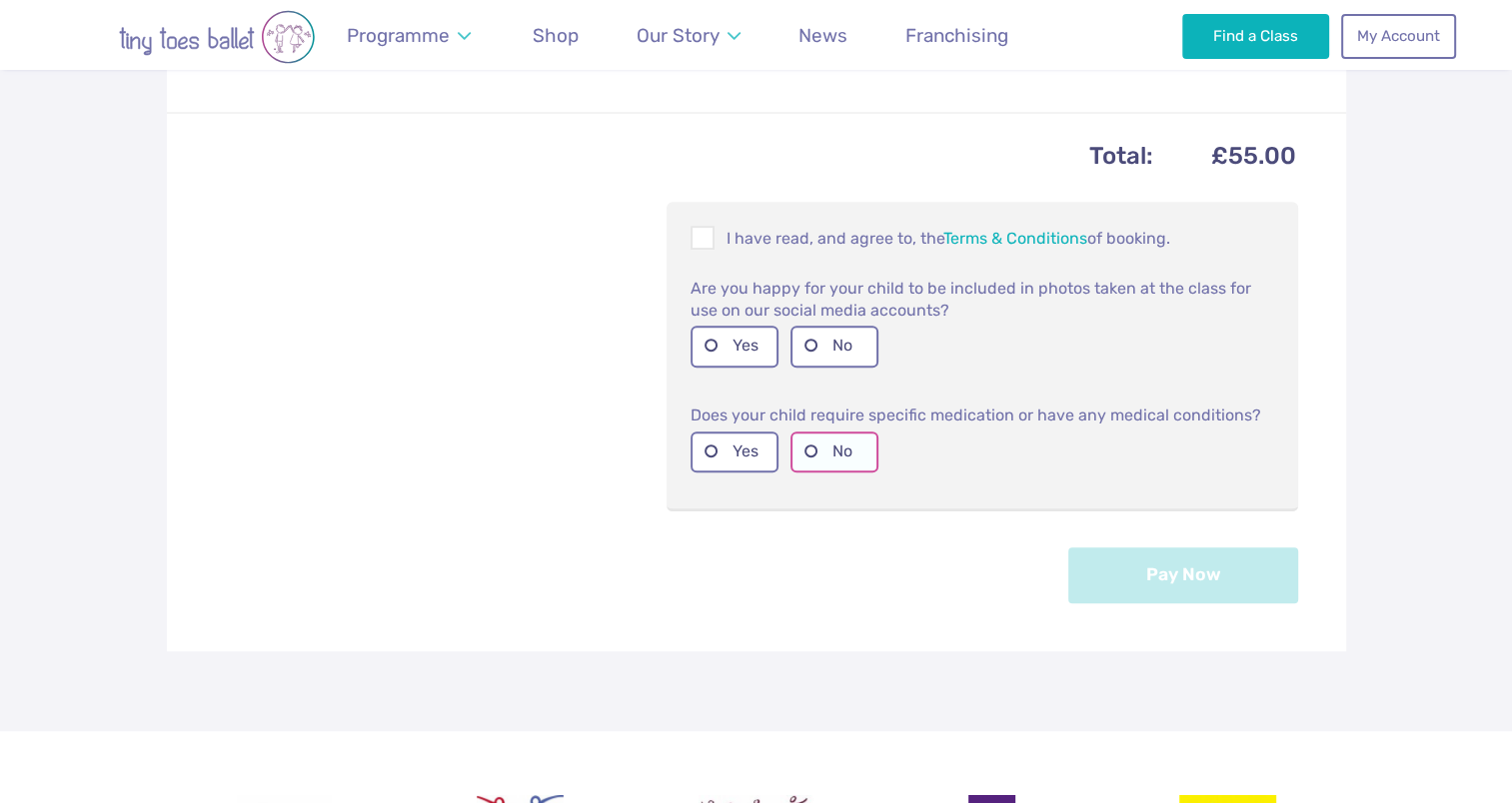 drag, startPoint x: 819, startPoint y: 444, endPoint x: 839, endPoint y: 444, distance: 20 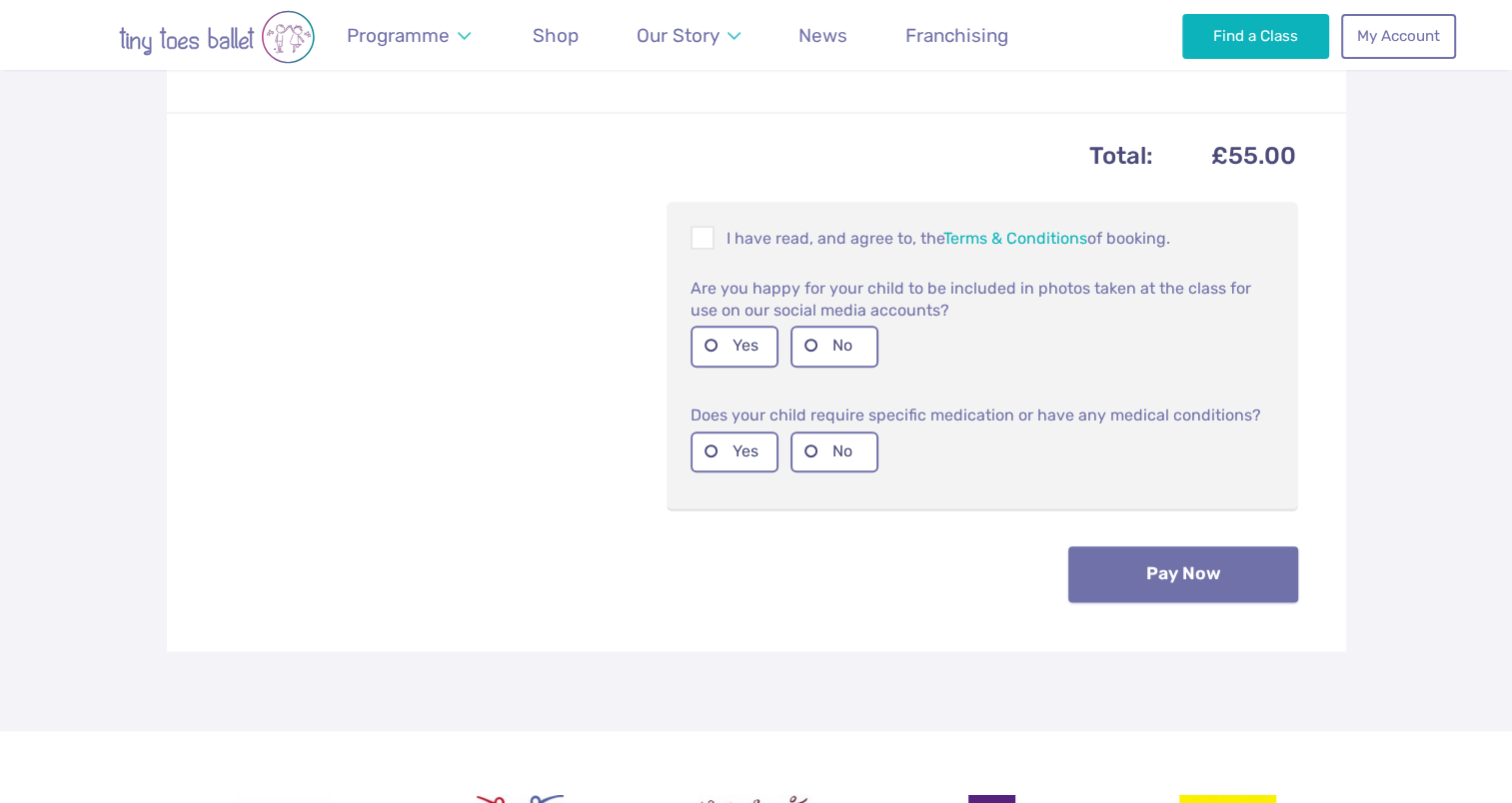 click on "Pay Now" at bounding box center (1183, 574) 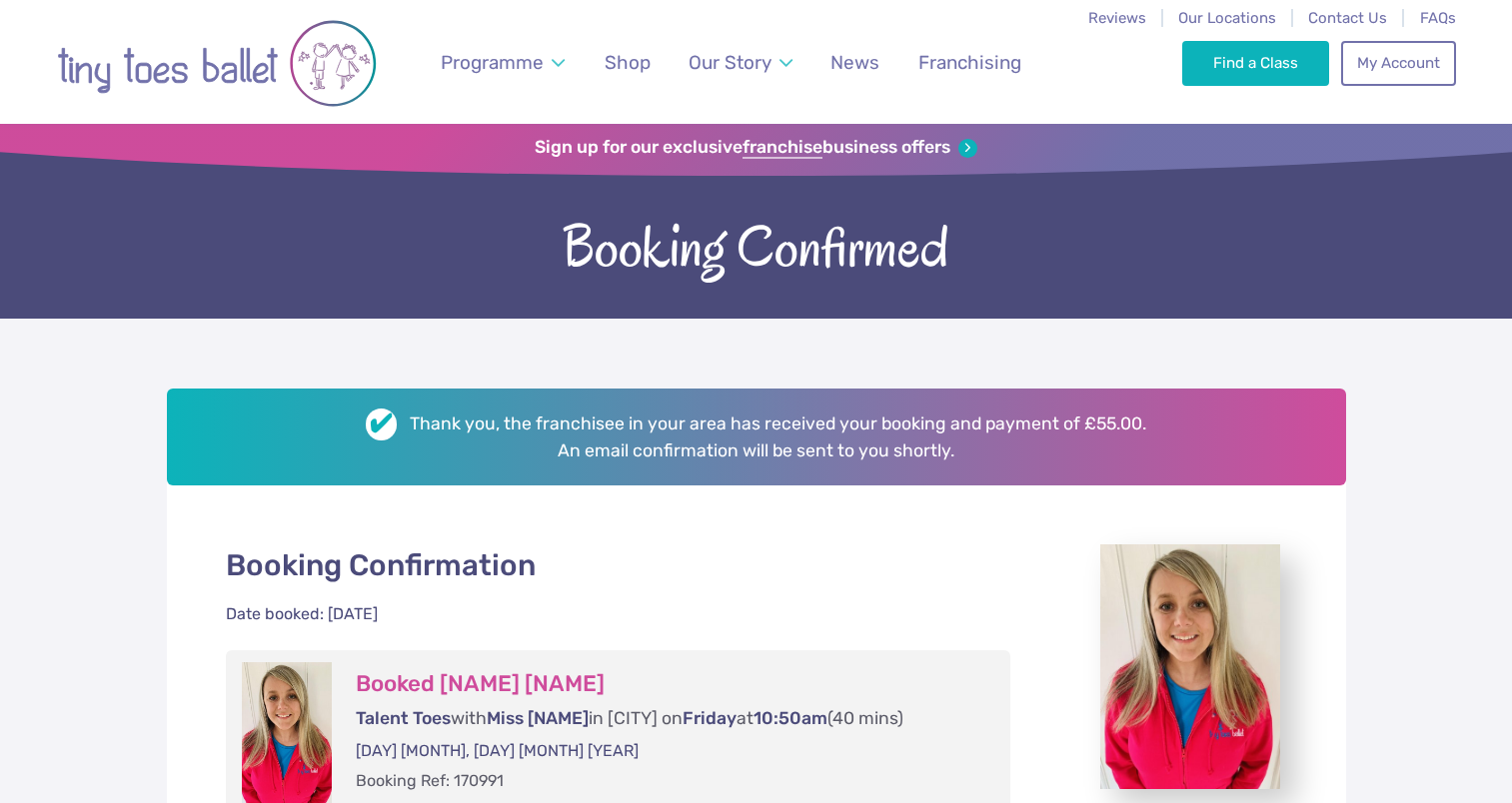 scroll, scrollTop: 0, scrollLeft: 0, axis: both 